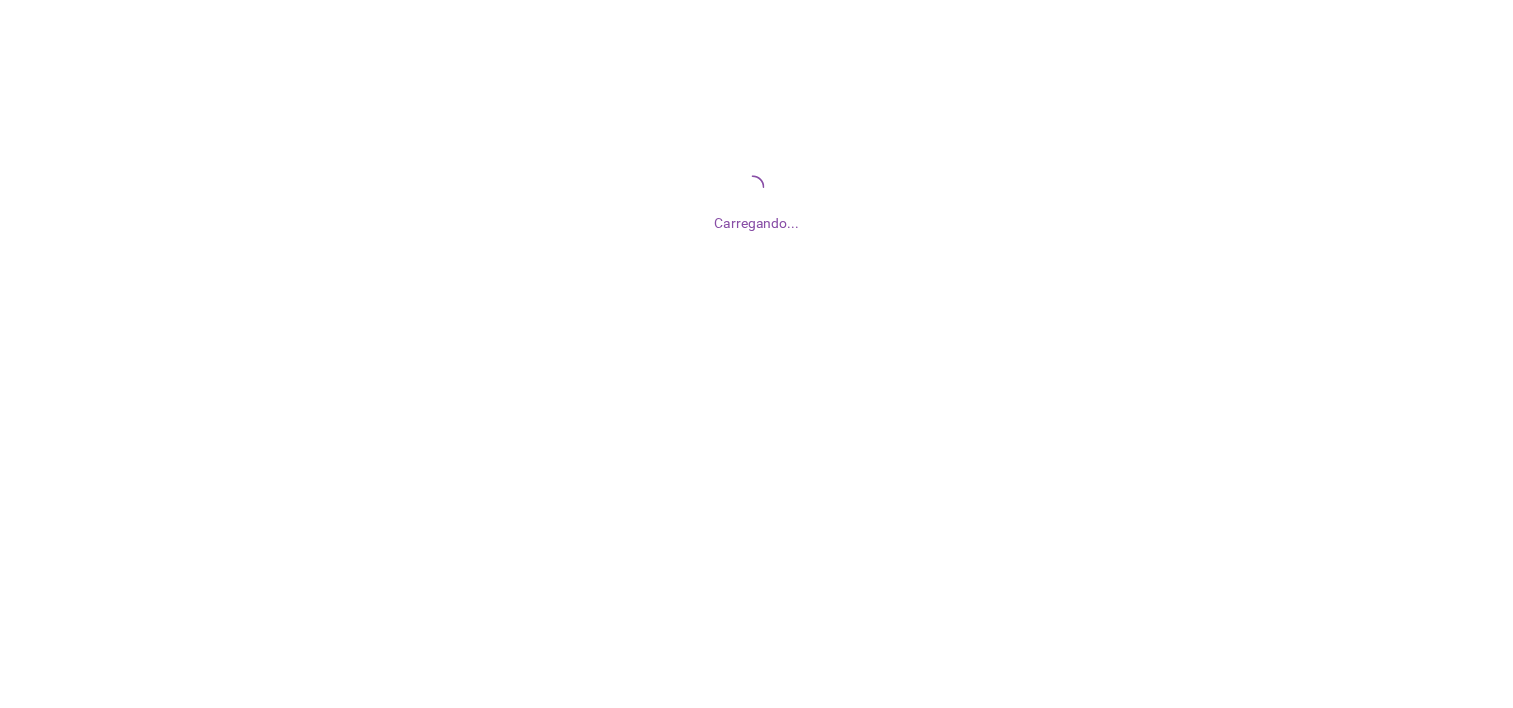 scroll, scrollTop: 0, scrollLeft: 0, axis: both 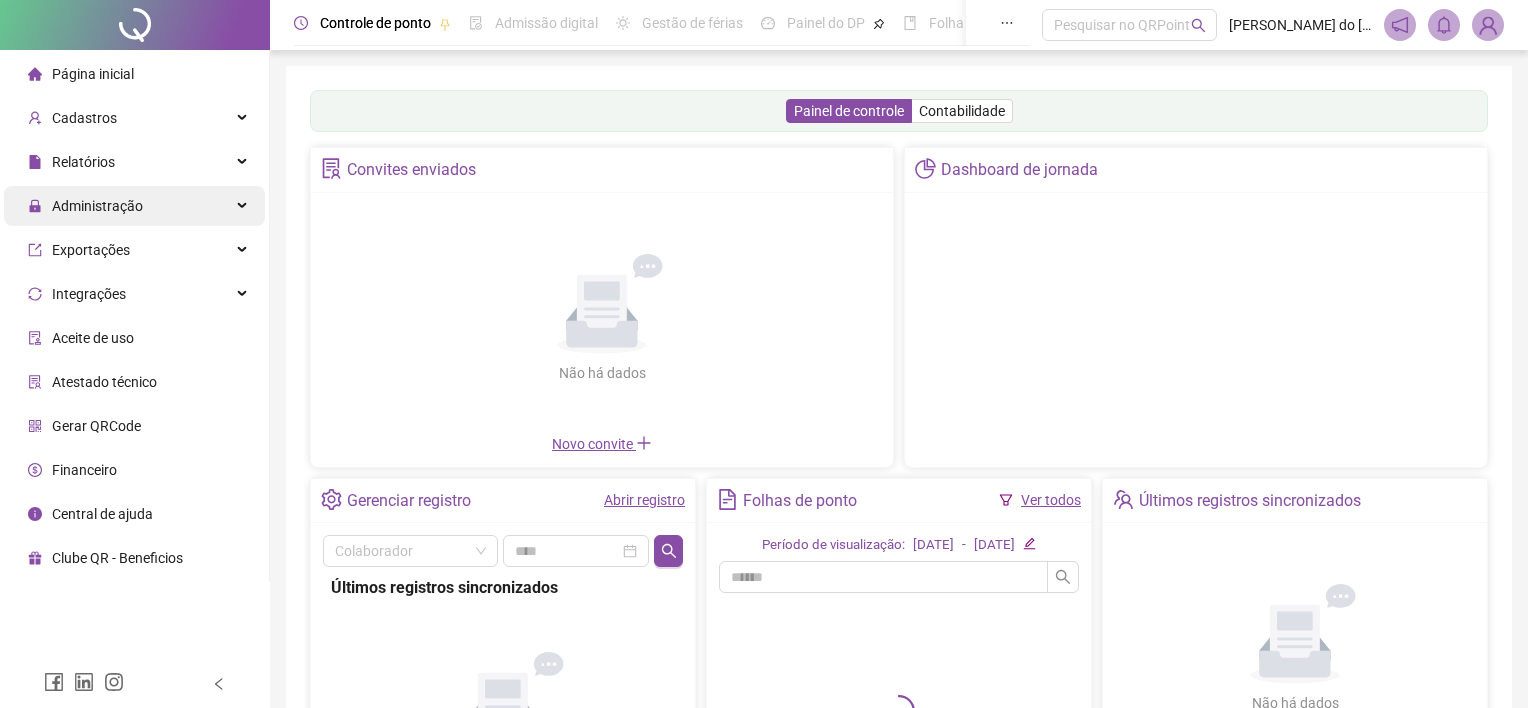 click on "Administração" at bounding box center [97, 206] 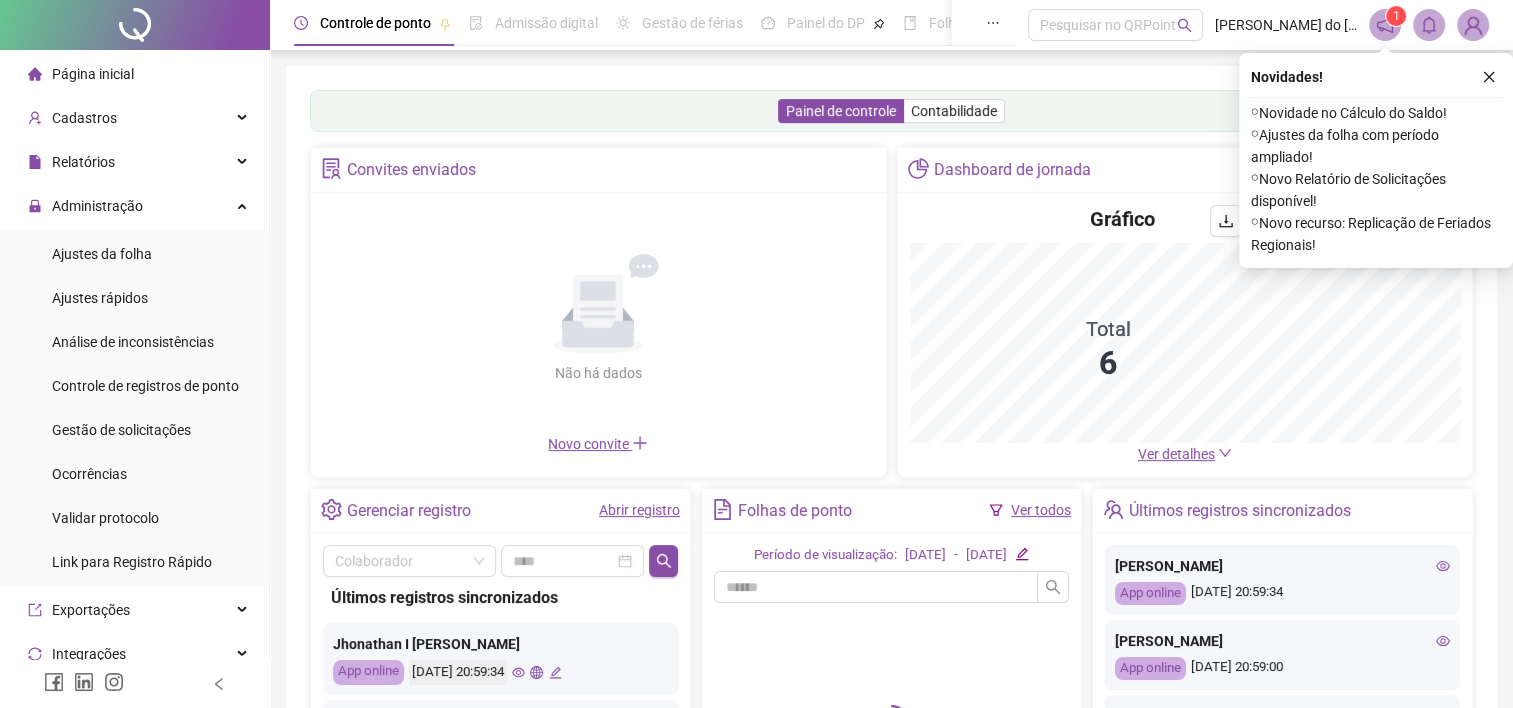 click on "Ajustes da folha" at bounding box center [102, 254] 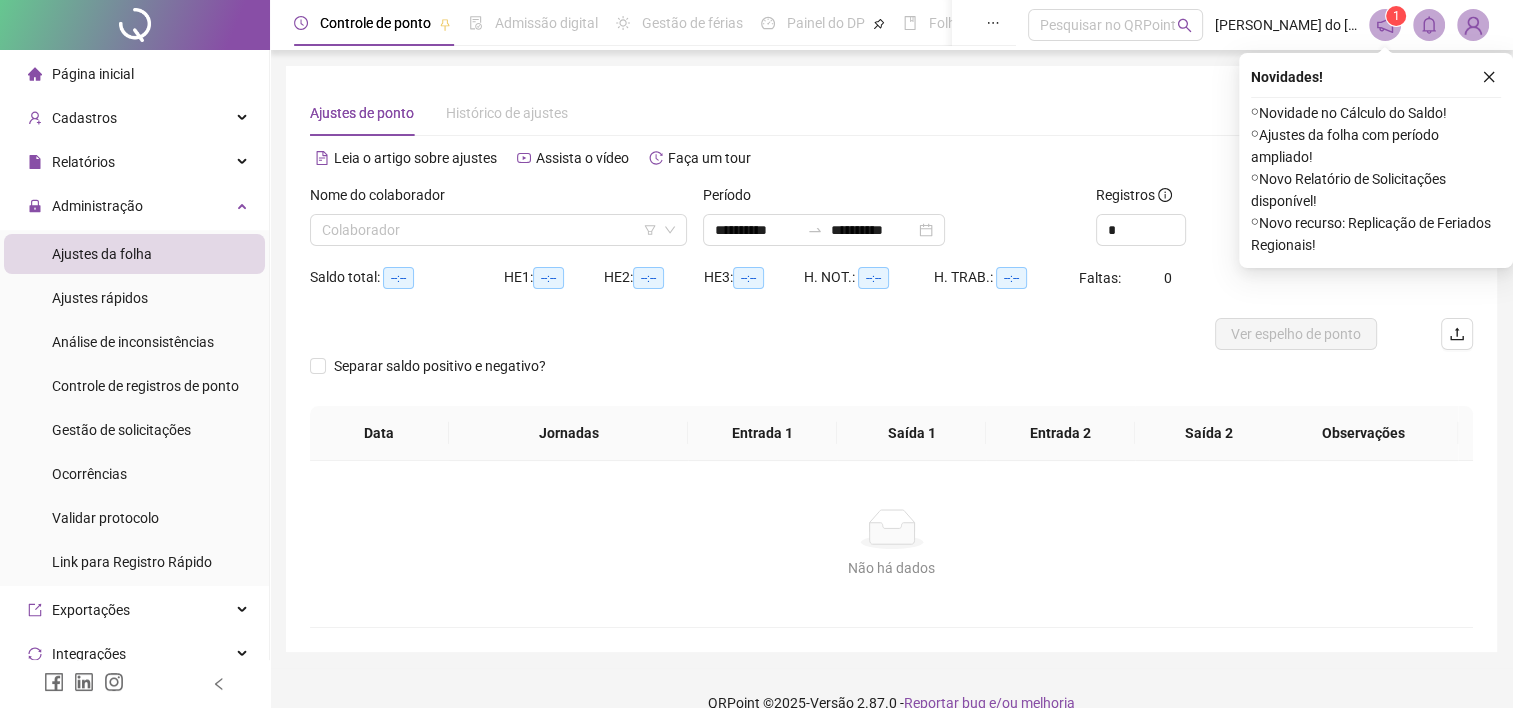type on "**********" 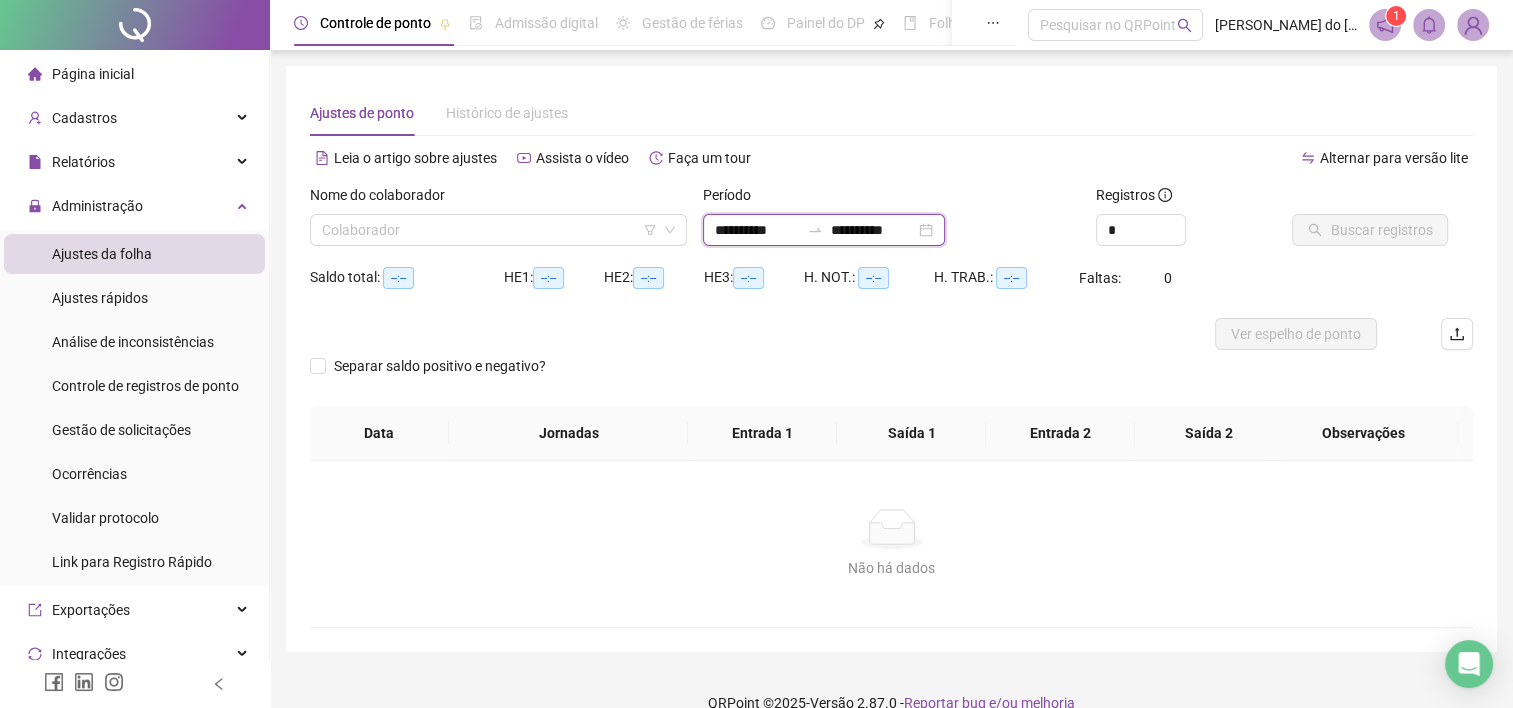 click on "**********" at bounding box center [757, 230] 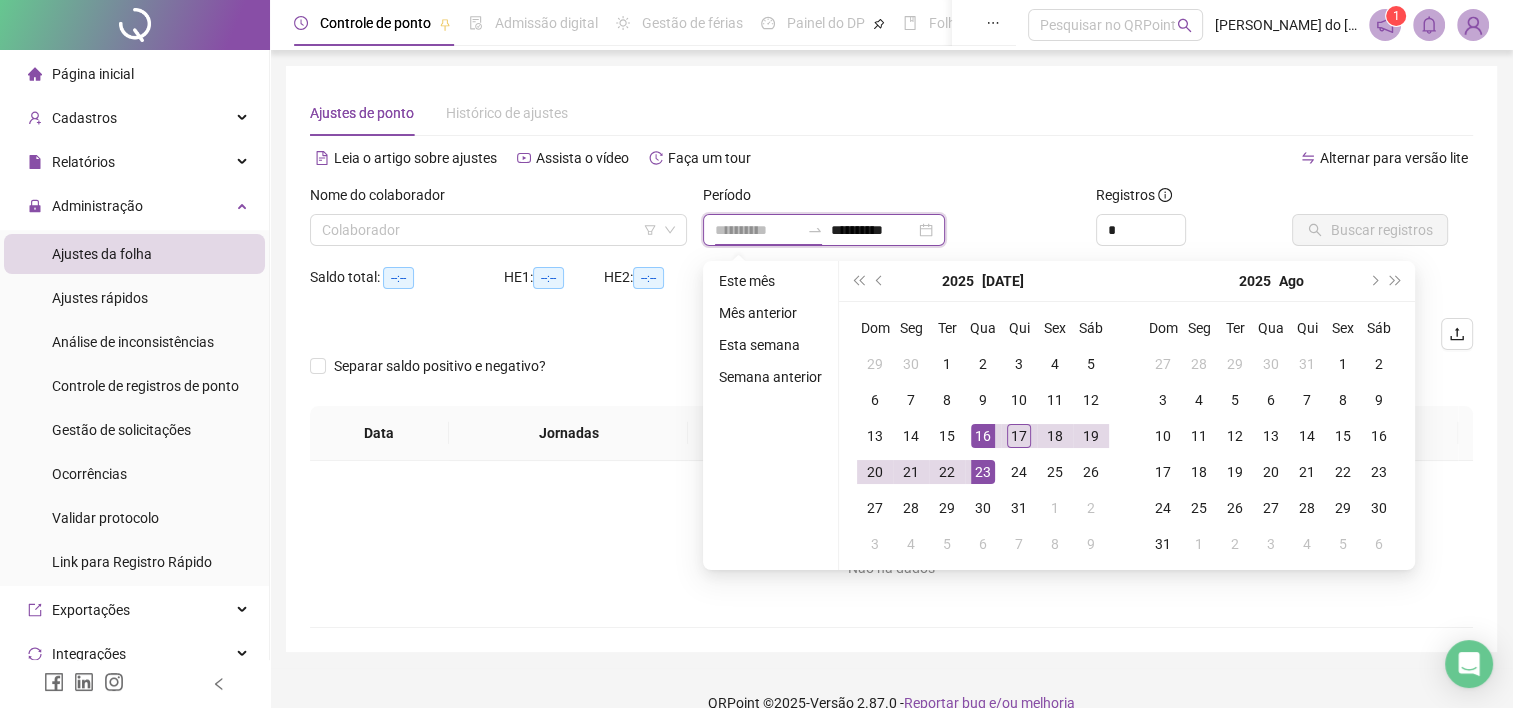 type on "**********" 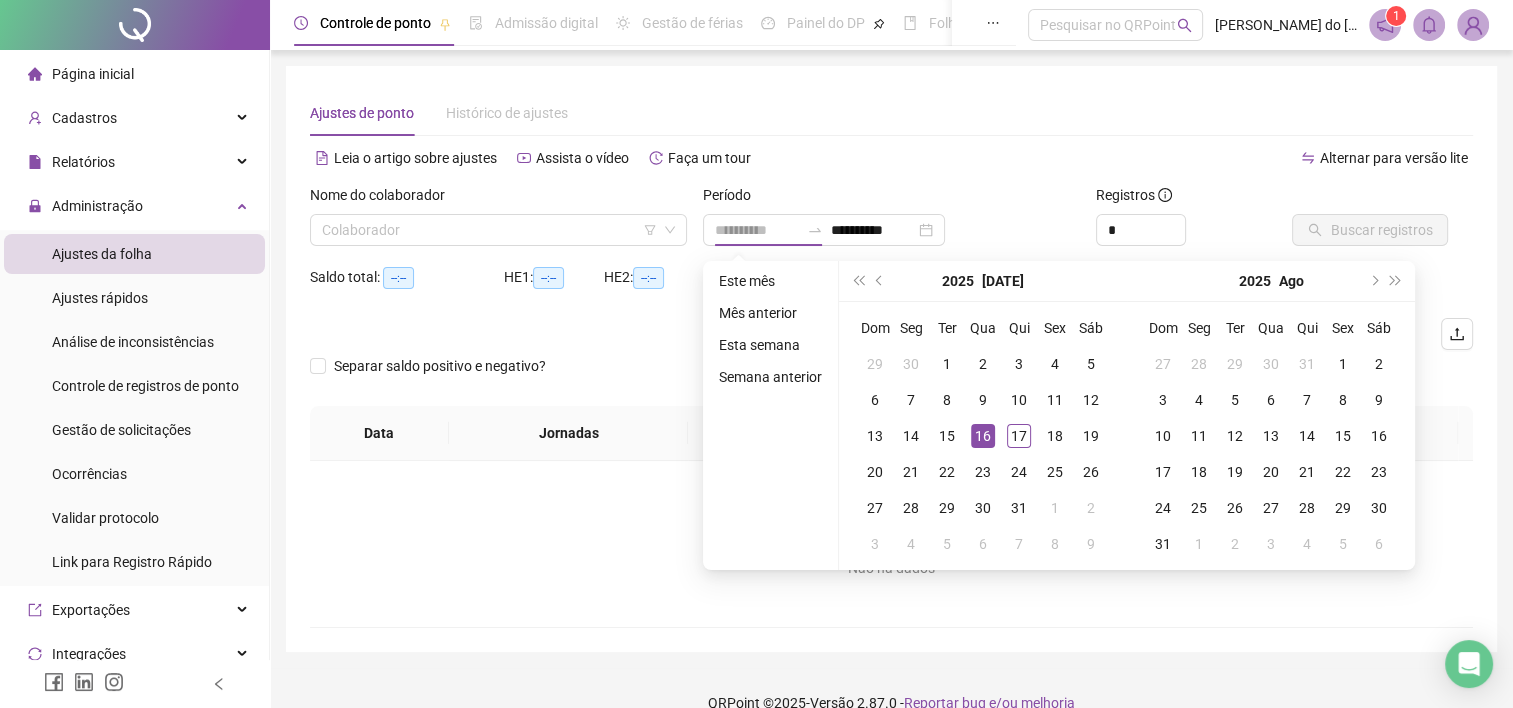 click on "16" at bounding box center [983, 436] 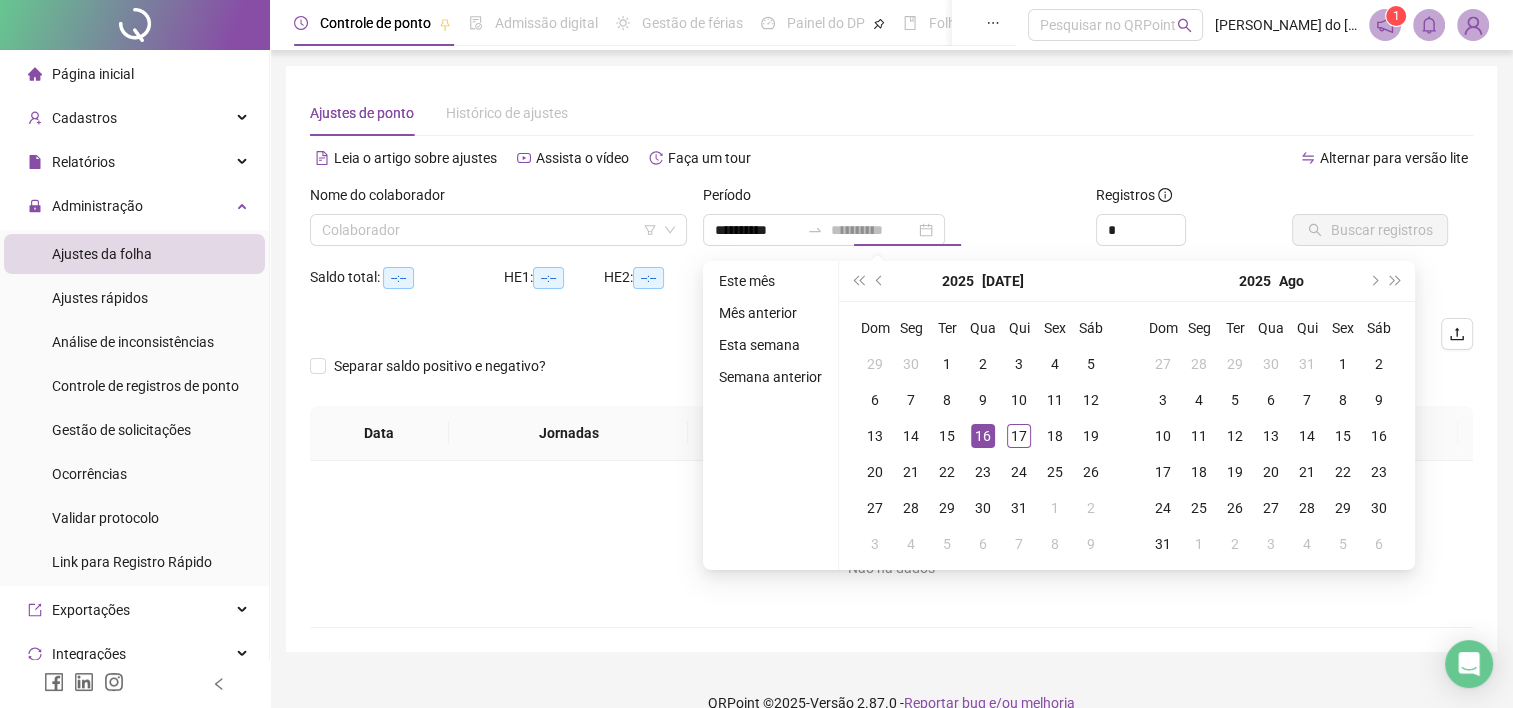 click on "16" at bounding box center (983, 436) 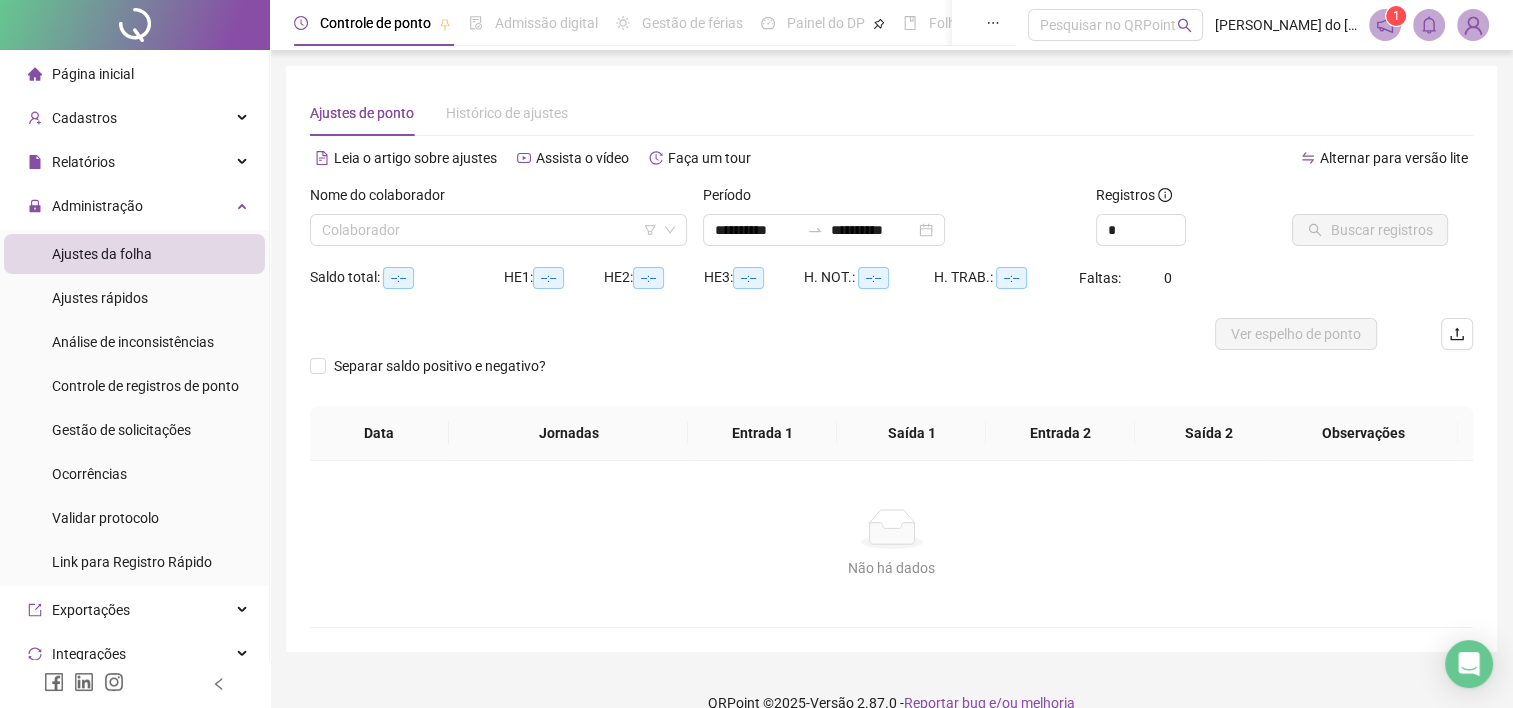 click on "Nome do colaborador" at bounding box center (384, 195) 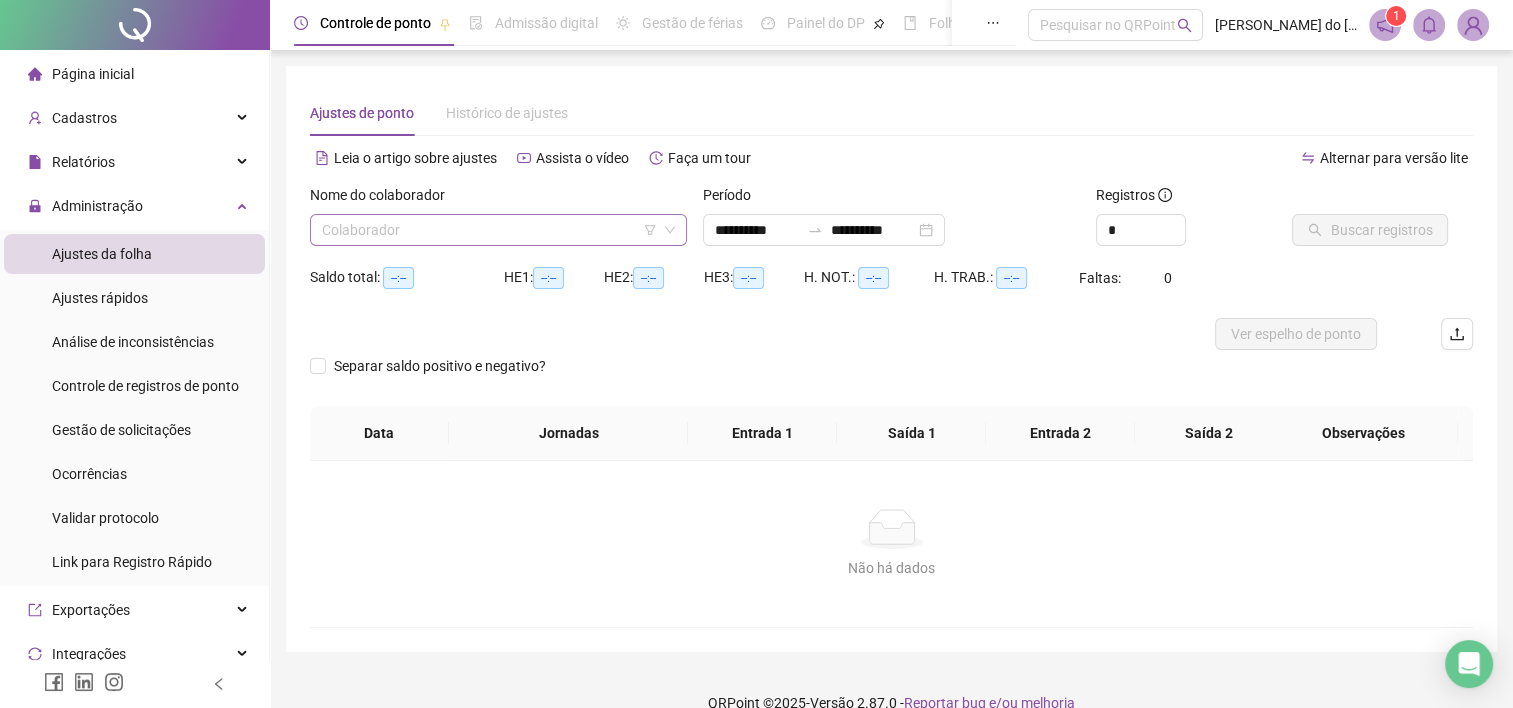 click at bounding box center [492, 230] 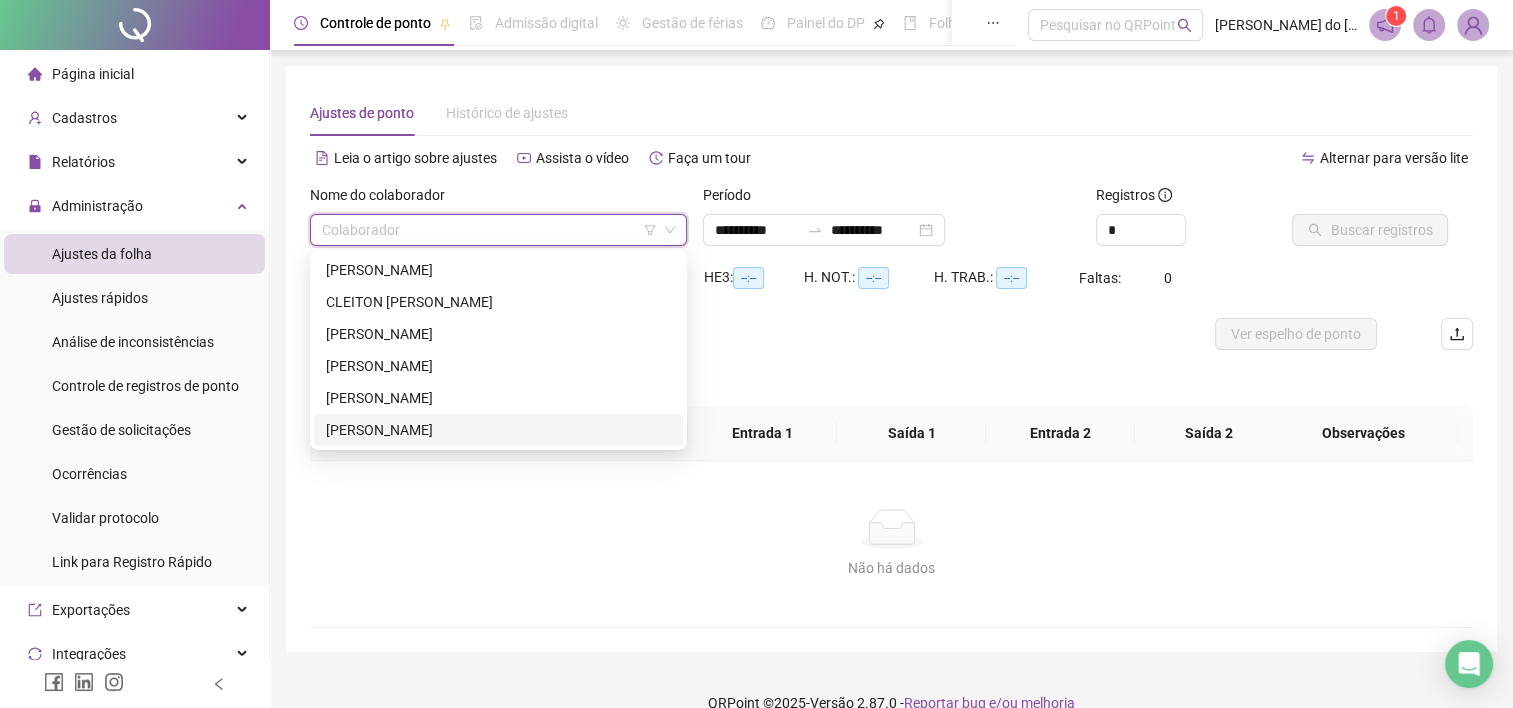 drag, startPoint x: 476, startPoint y: 439, endPoint x: 544, endPoint y: 406, distance: 75.58439 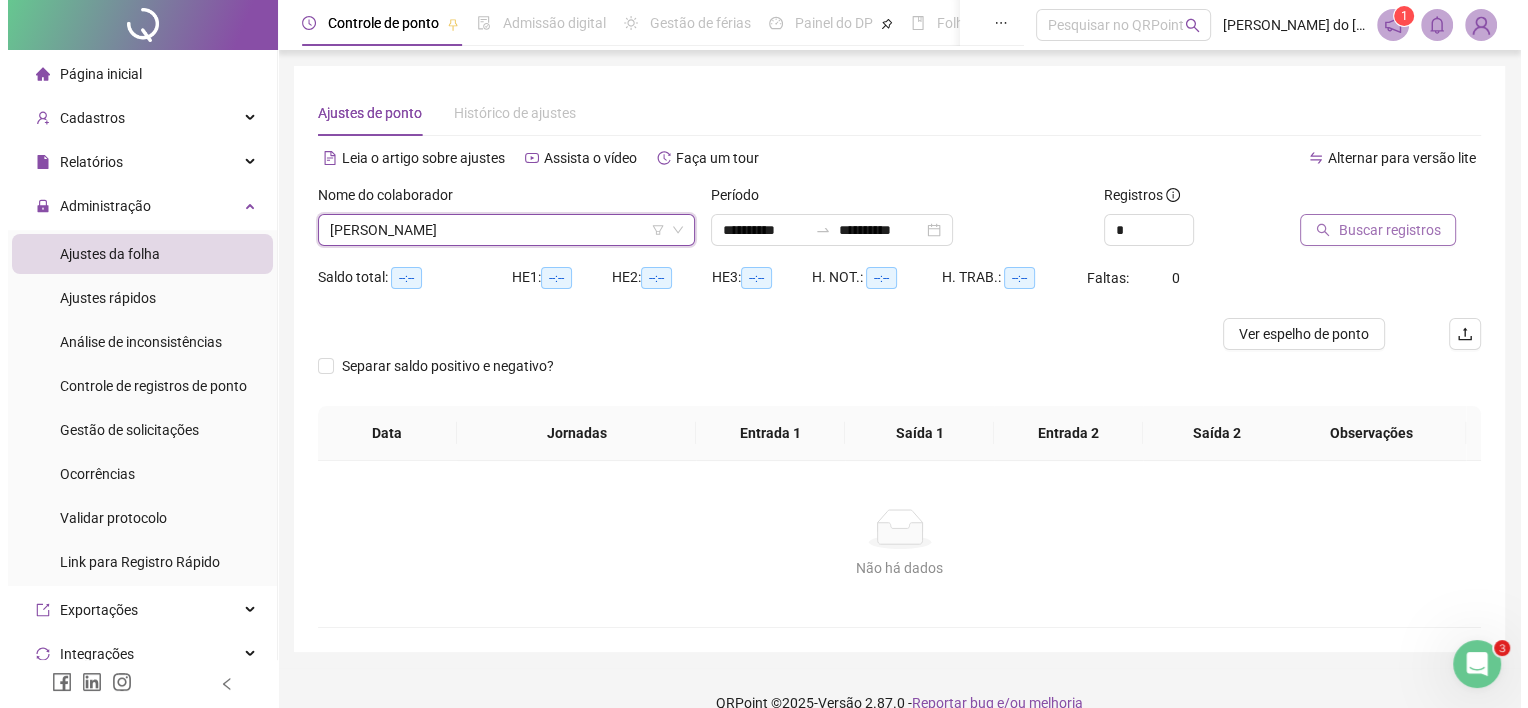 scroll, scrollTop: 0, scrollLeft: 0, axis: both 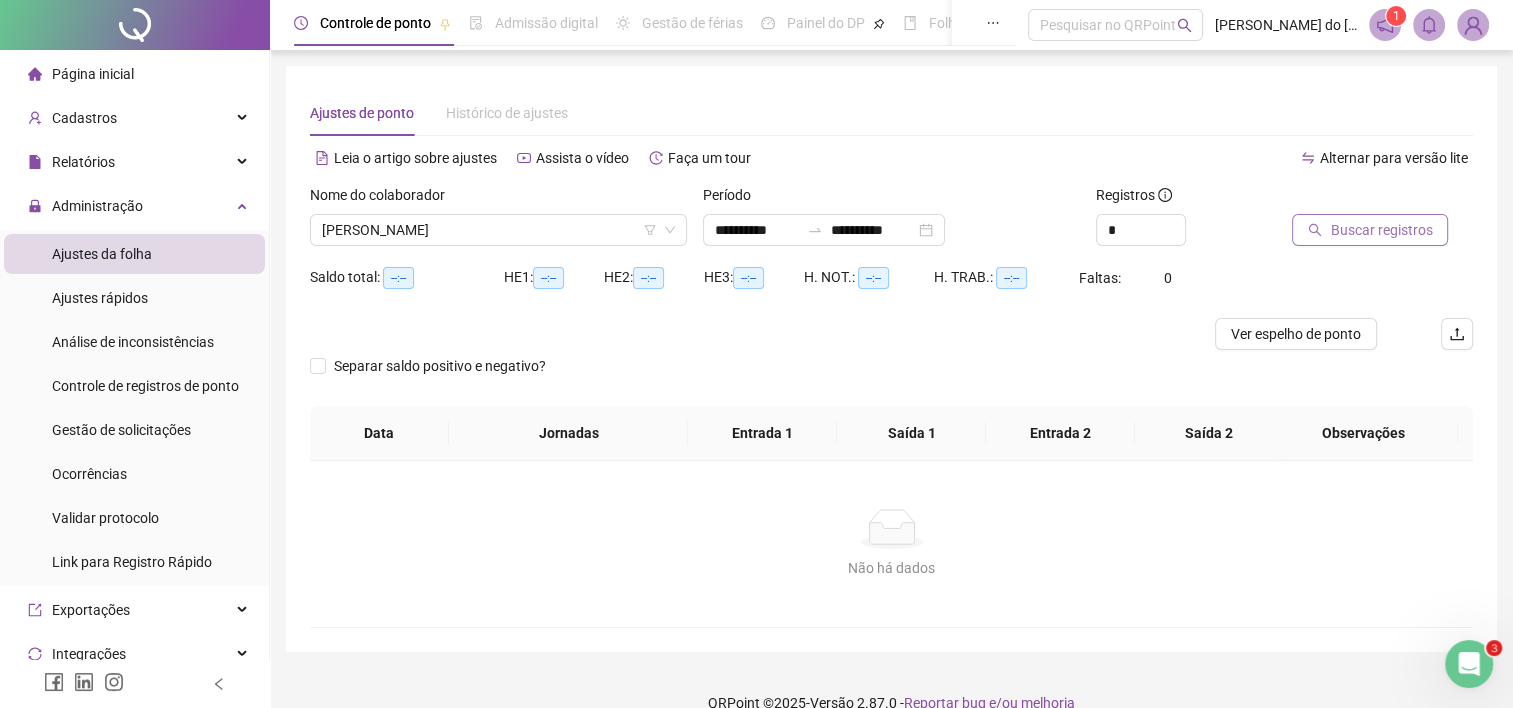 click on "Buscar registros" at bounding box center [1381, 230] 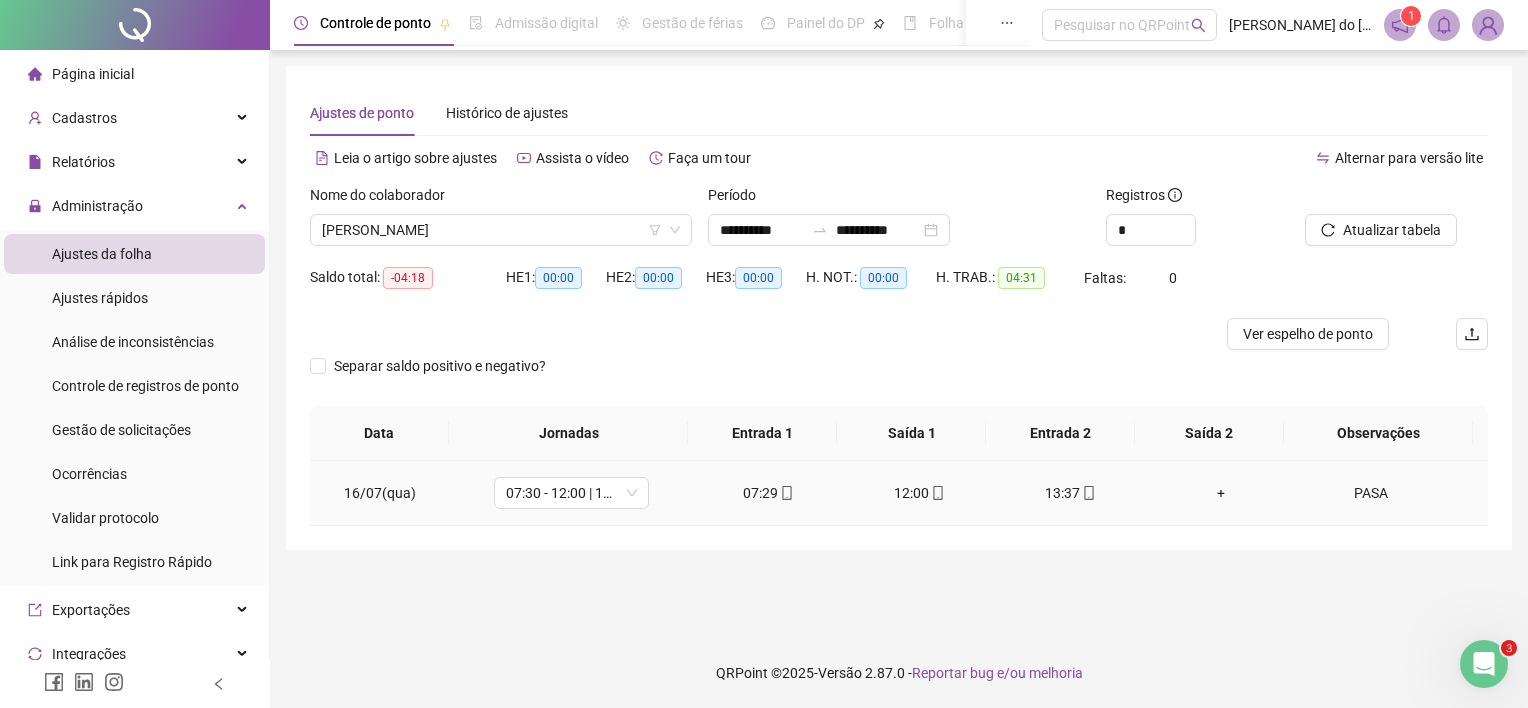 click on "+" at bounding box center [1221, 493] 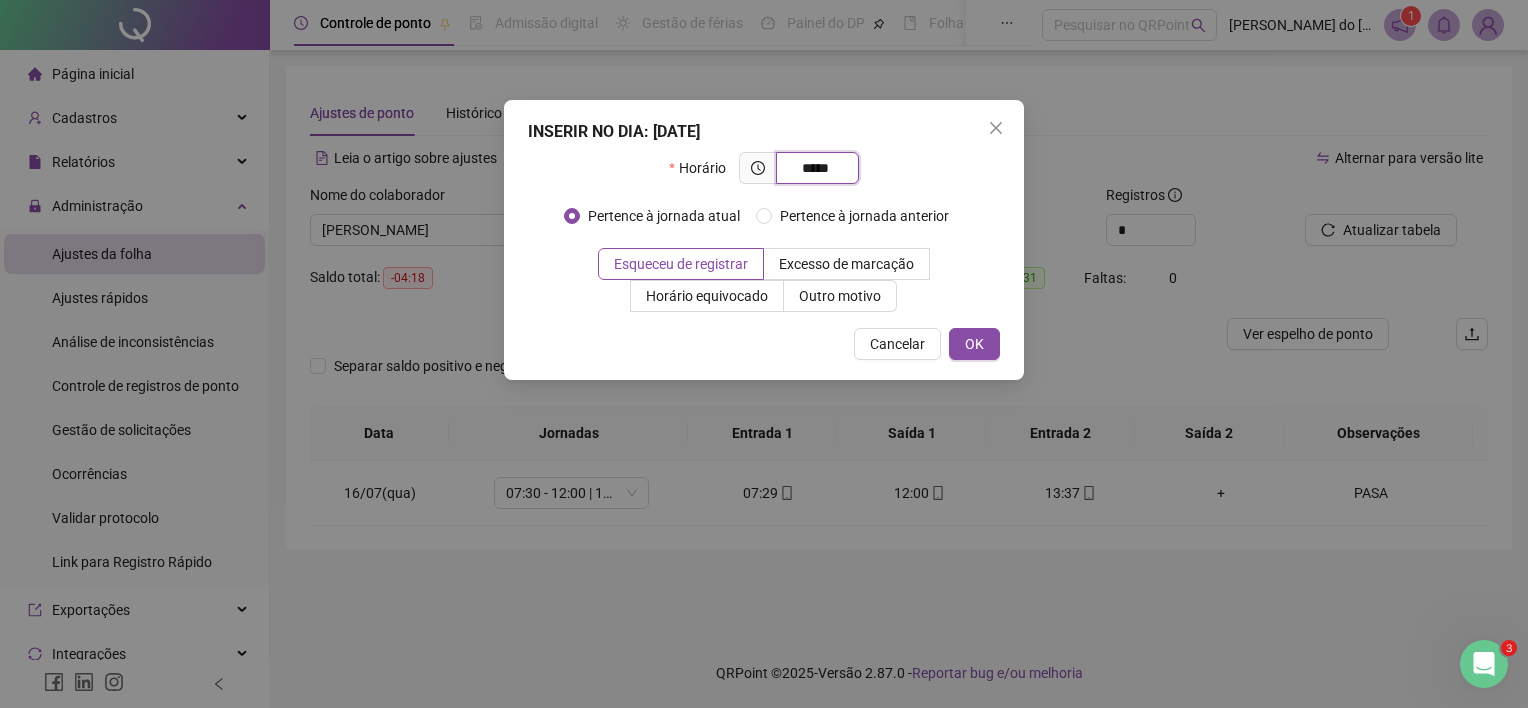 type on "*****" 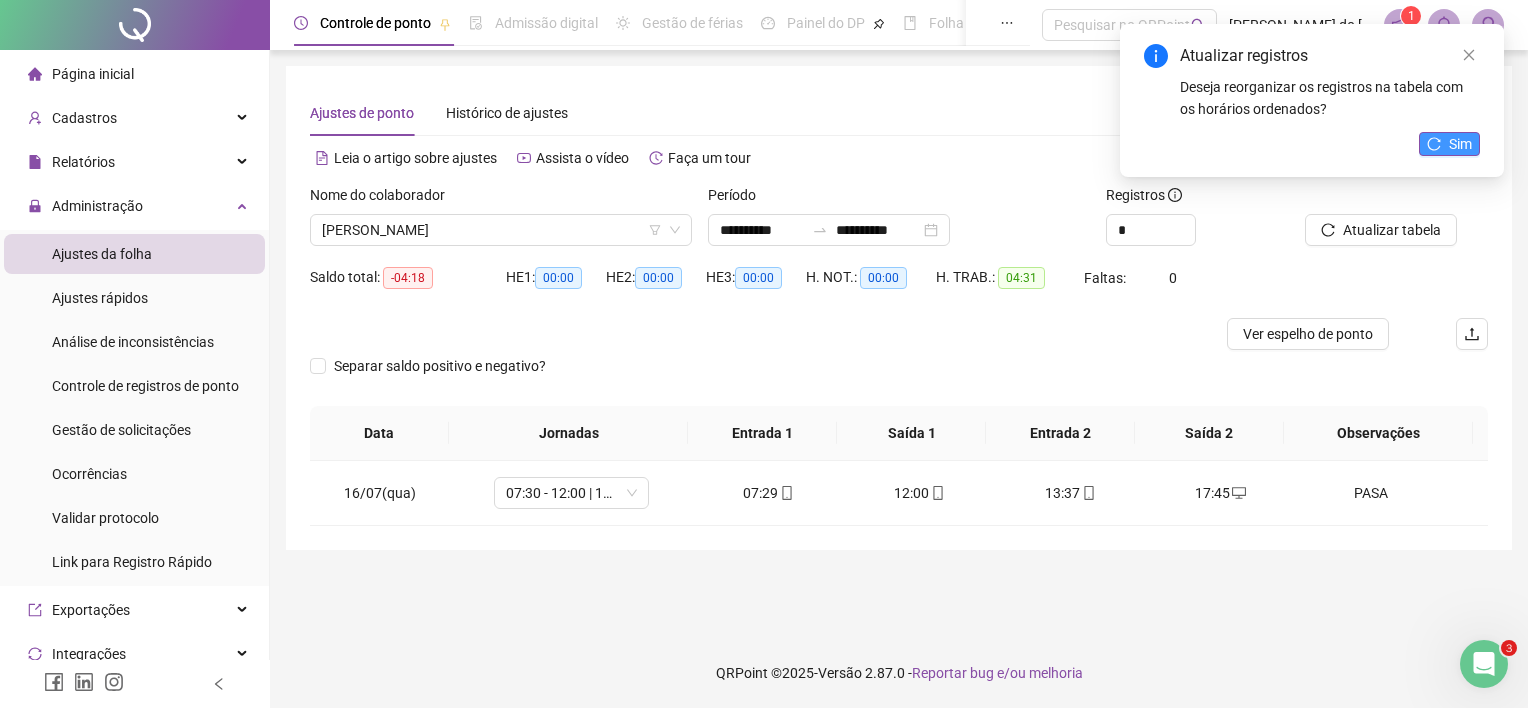 click on "Sim" at bounding box center (1460, 144) 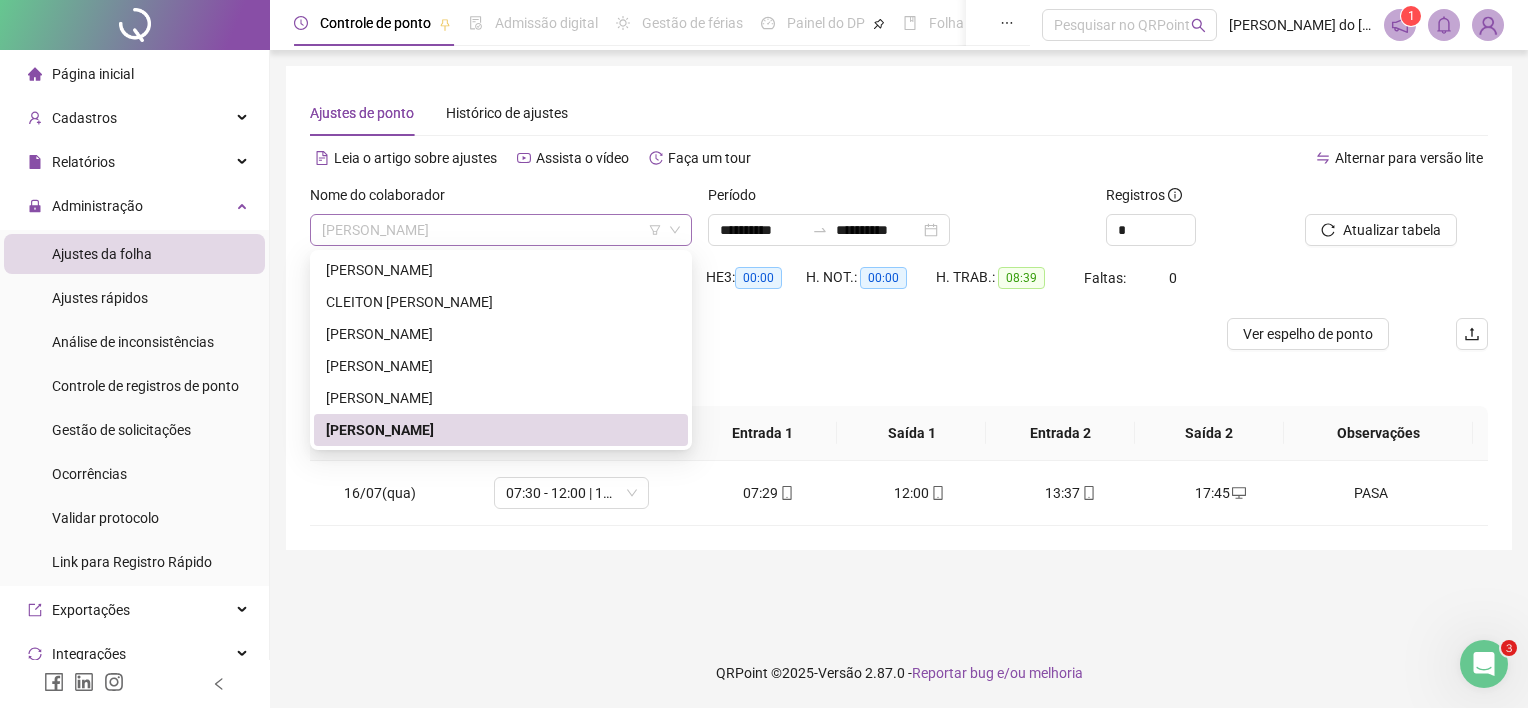 click on "[PERSON_NAME]" at bounding box center [501, 230] 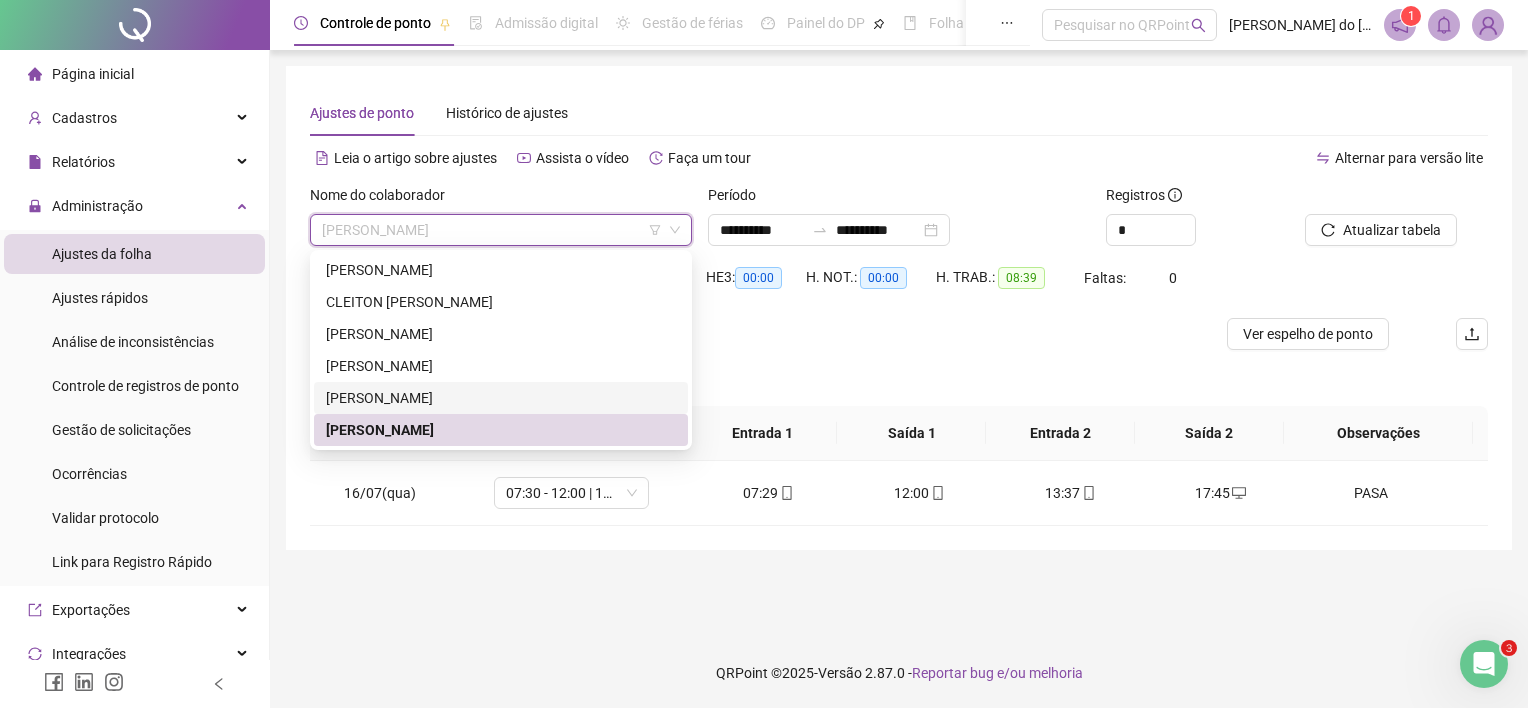 click on "[PERSON_NAME]" at bounding box center [501, 398] 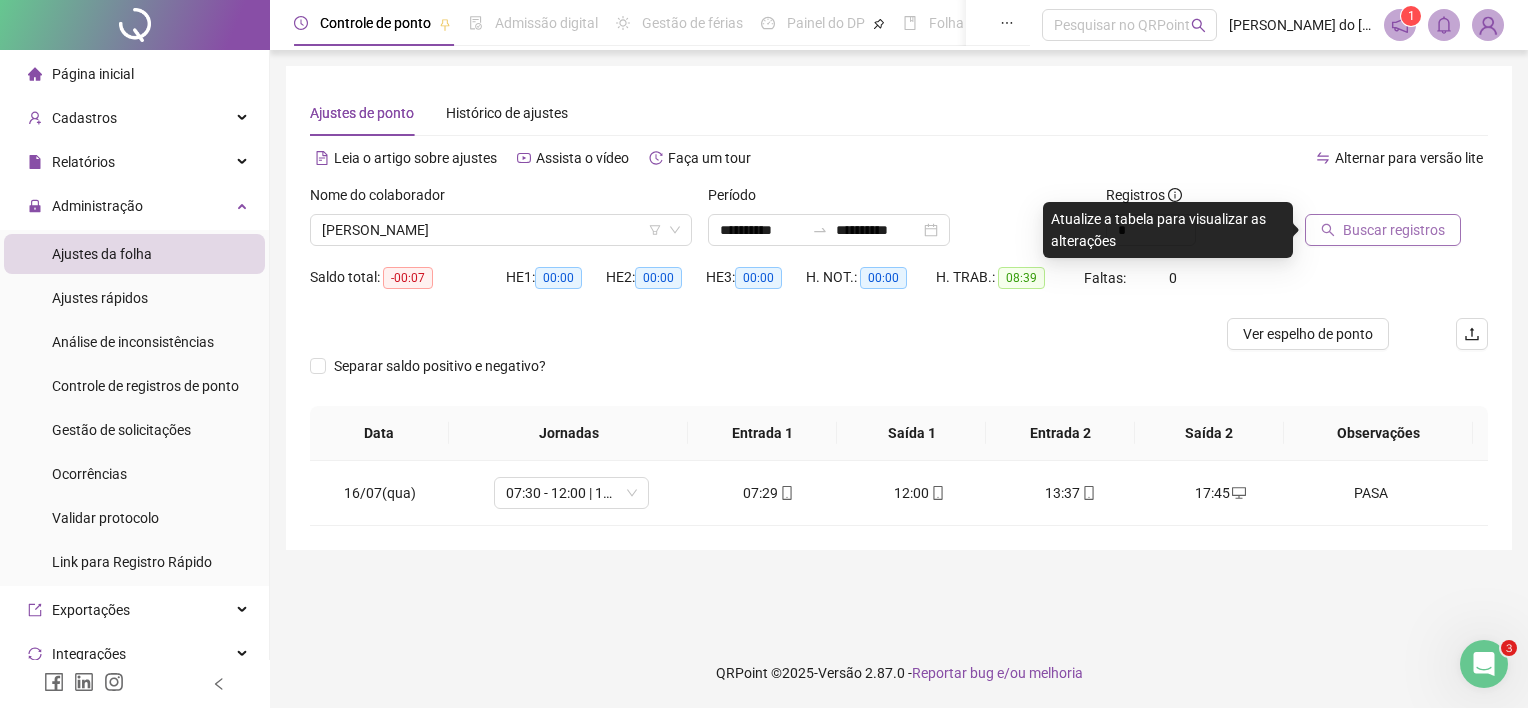 click on "Buscar registros" at bounding box center [1394, 230] 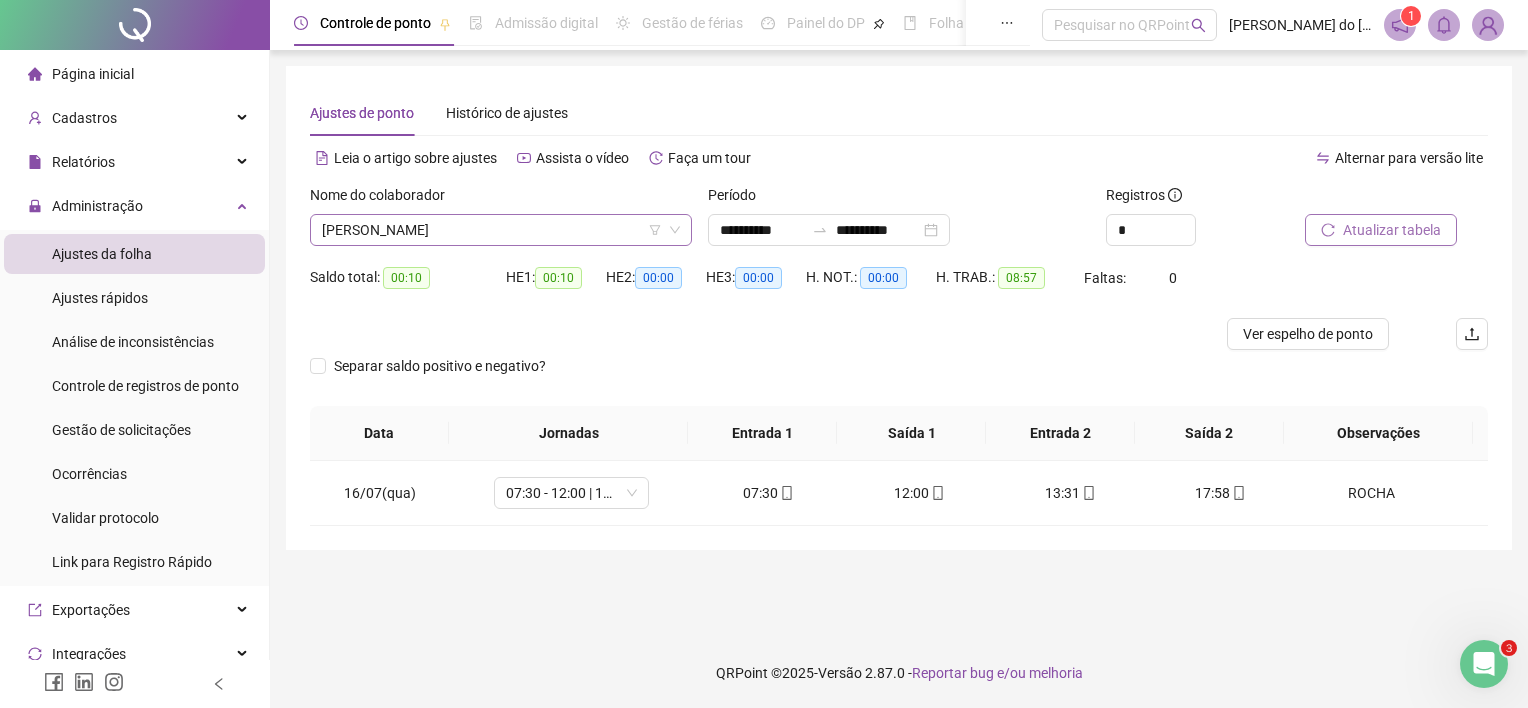 click on "[PERSON_NAME]" at bounding box center [501, 230] 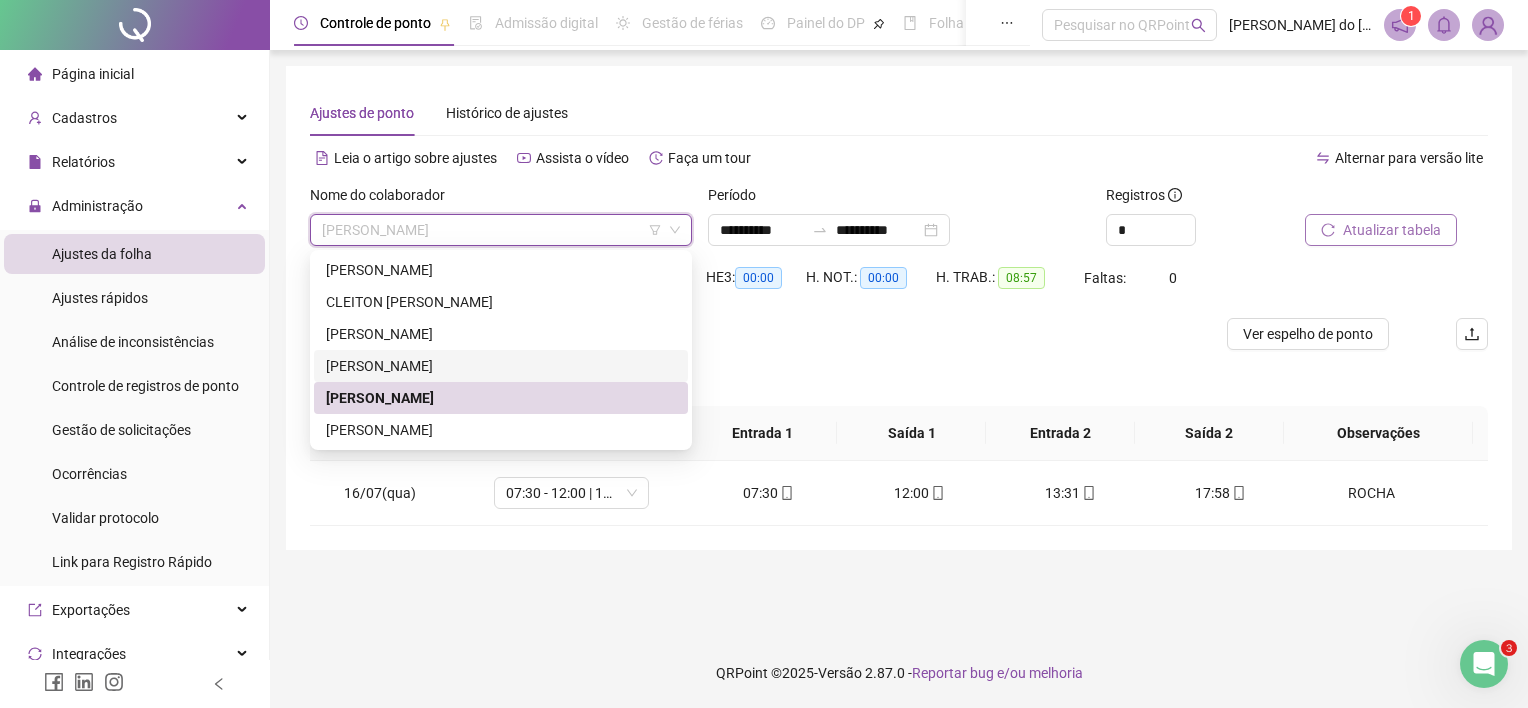 click on "[PERSON_NAME]" at bounding box center [501, 366] 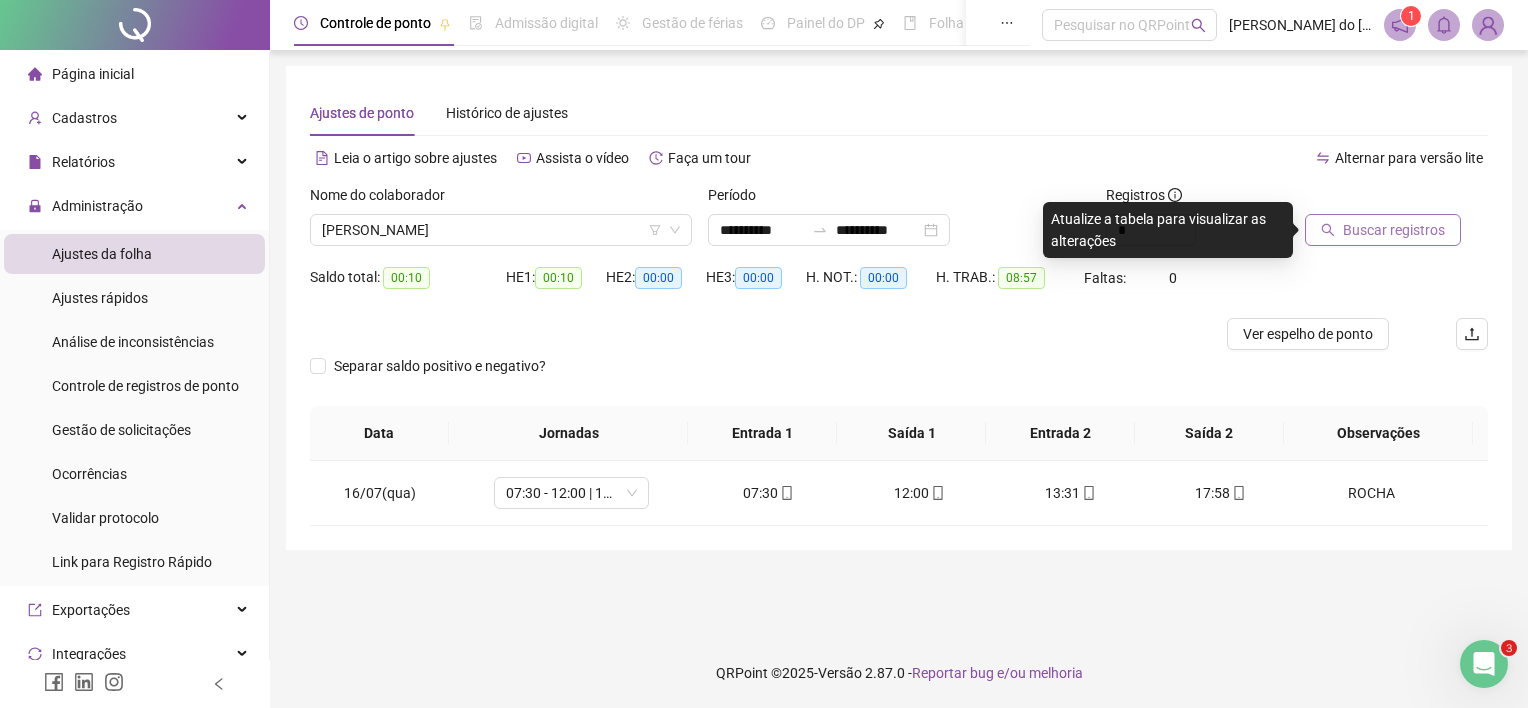 click on "Buscar registros" at bounding box center (1394, 230) 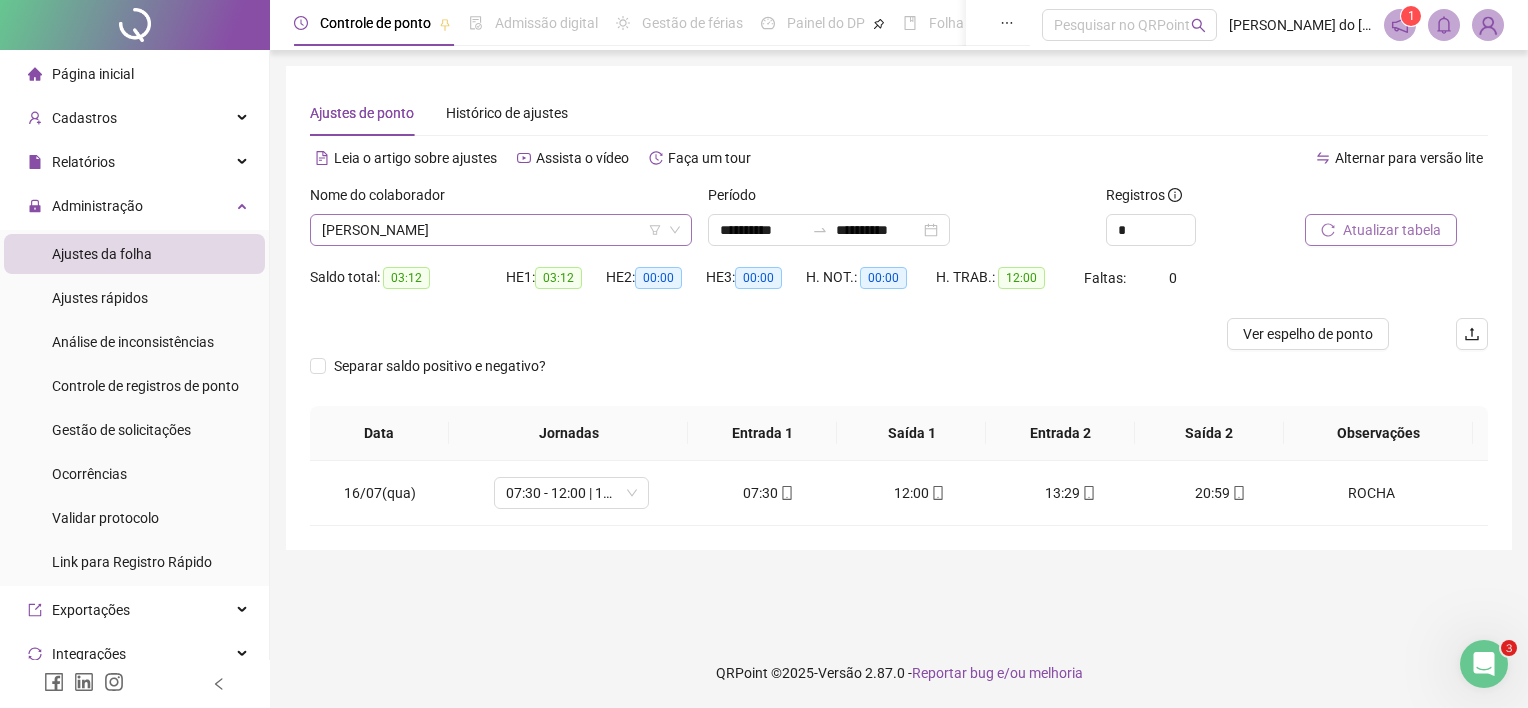 click on "[PERSON_NAME]" at bounding box center (501, 230) 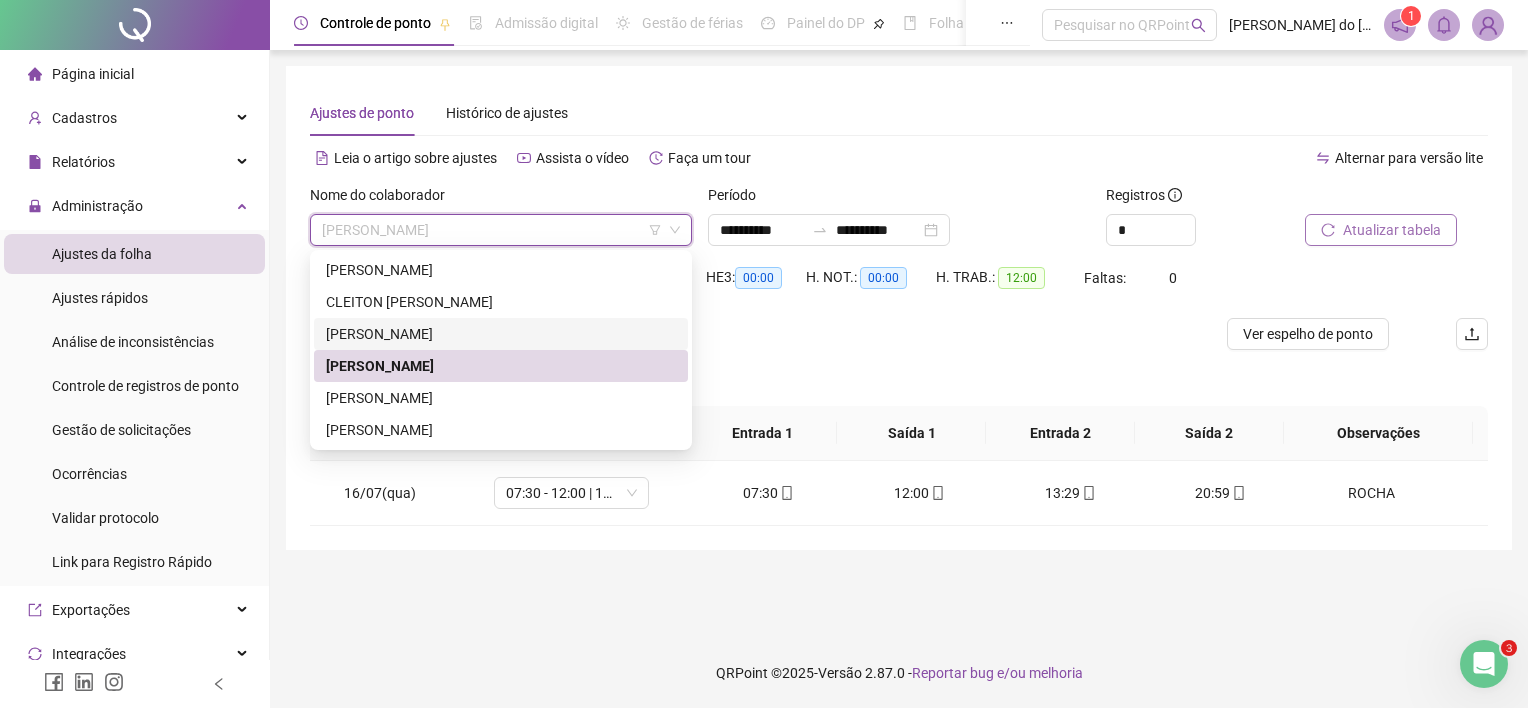 click on "[PERSON_NAME]" at bounding box center (501, 334) 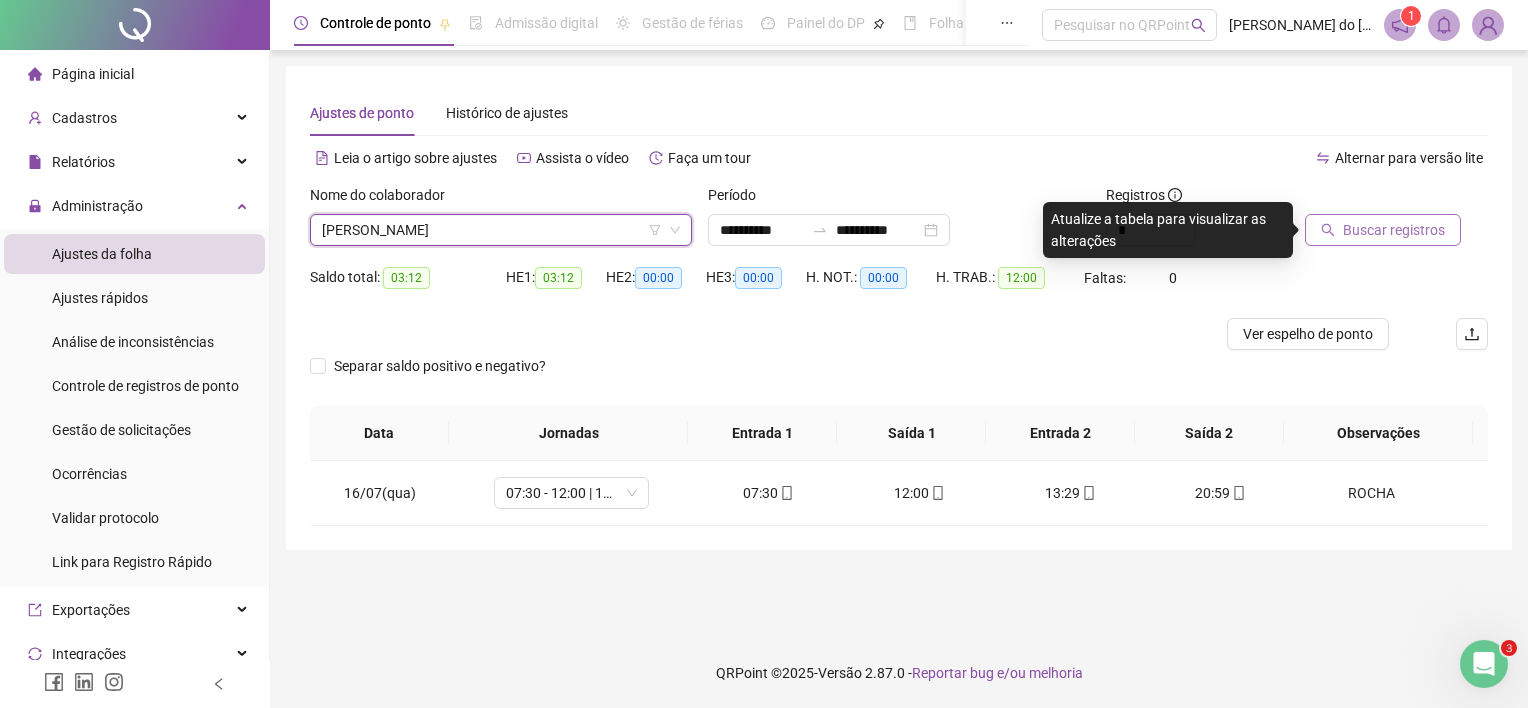 click on "Buscar registros" at bounding box center [1394, 230] 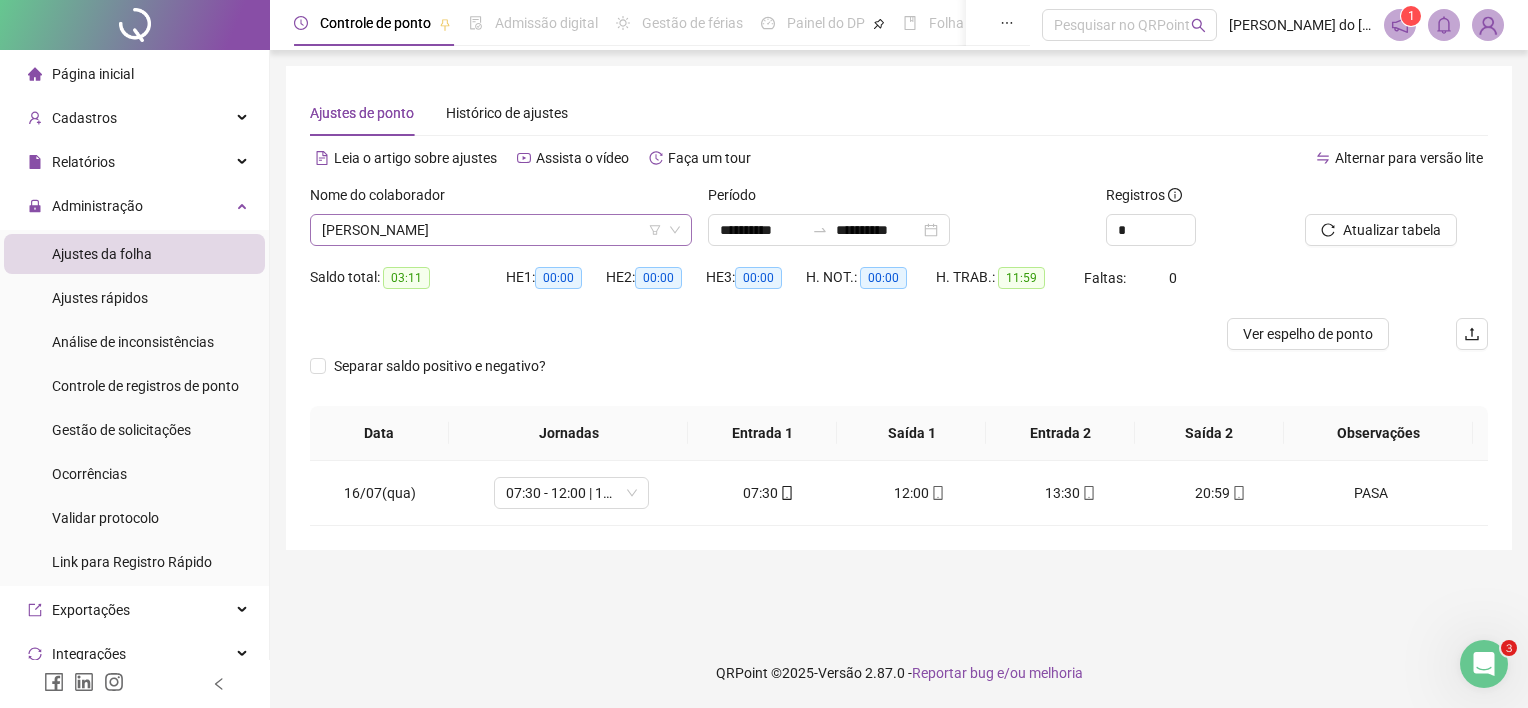 click on "[PERSON_NAME]" at bounding box center [501, 230] 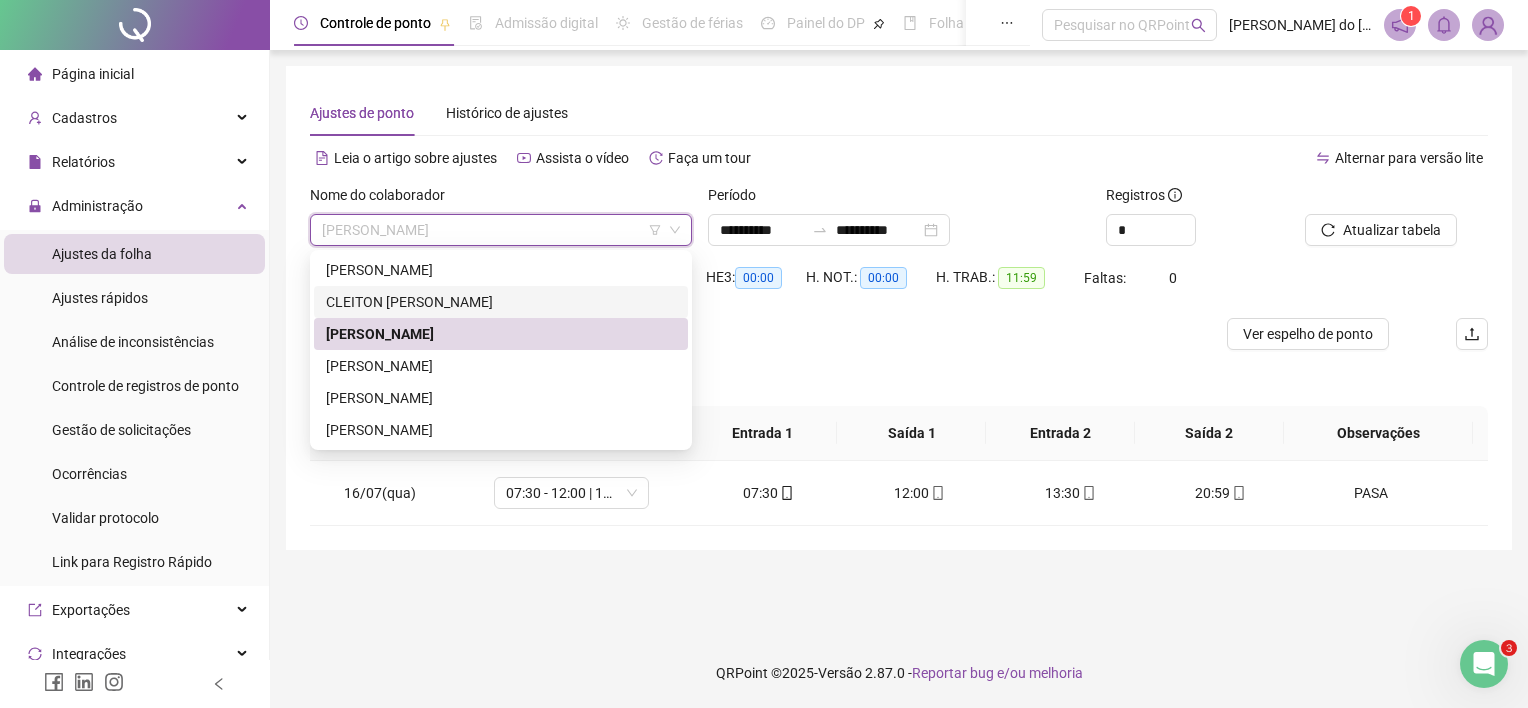 click on "CLEITON  [PERSON_NAME]" at bounding box center [501, 302] 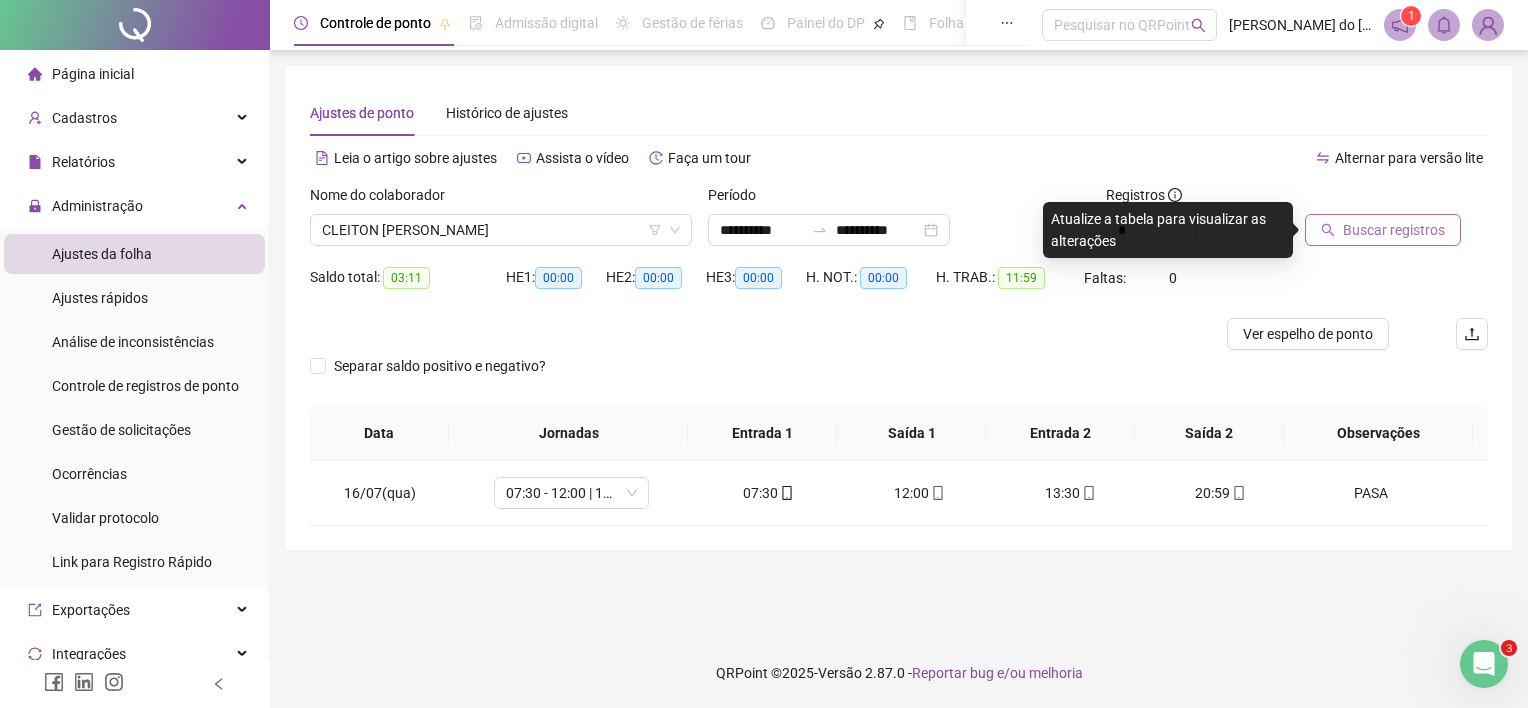 click on "Buscar registros" at bounding box center (1383, 230) 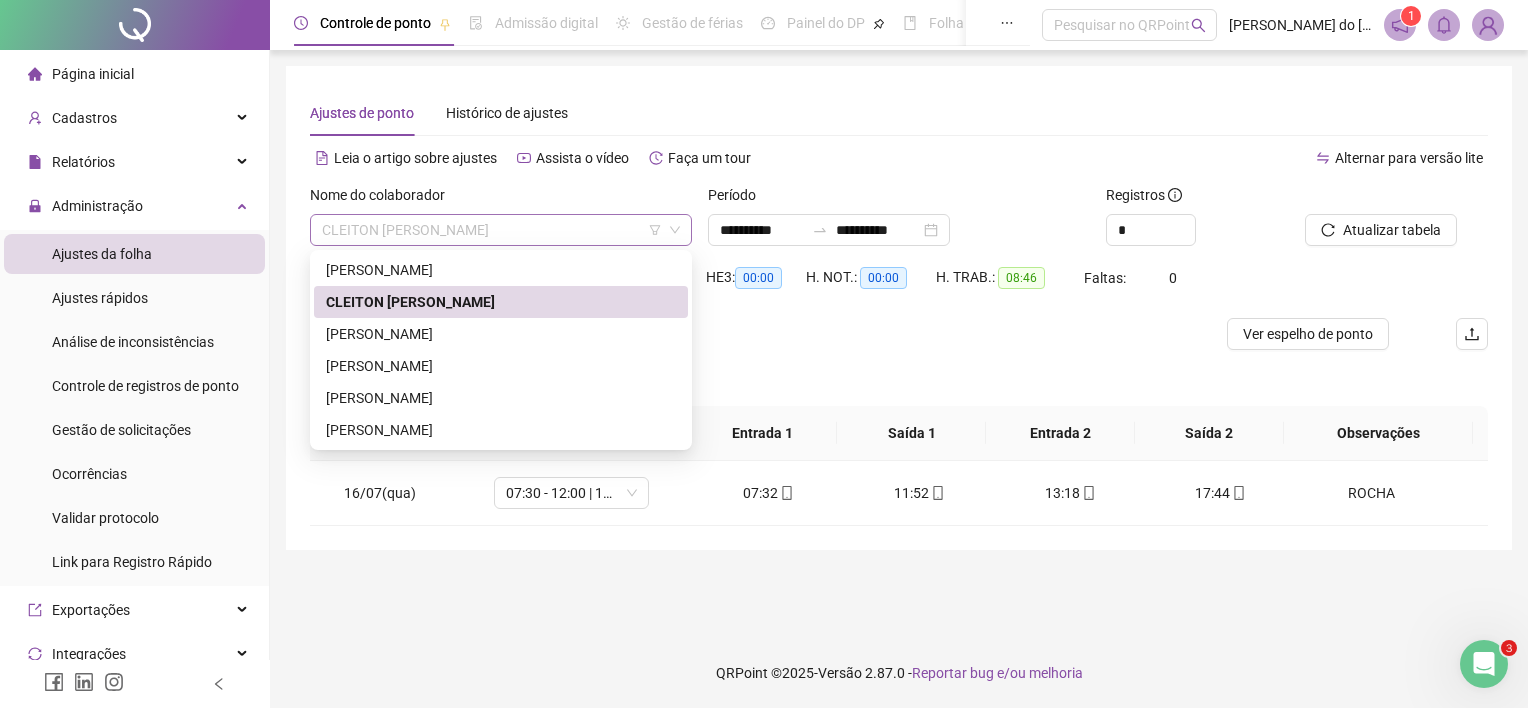 click on "CLEITON  [PERSON_NAME]" at bounding box center [501, 230] 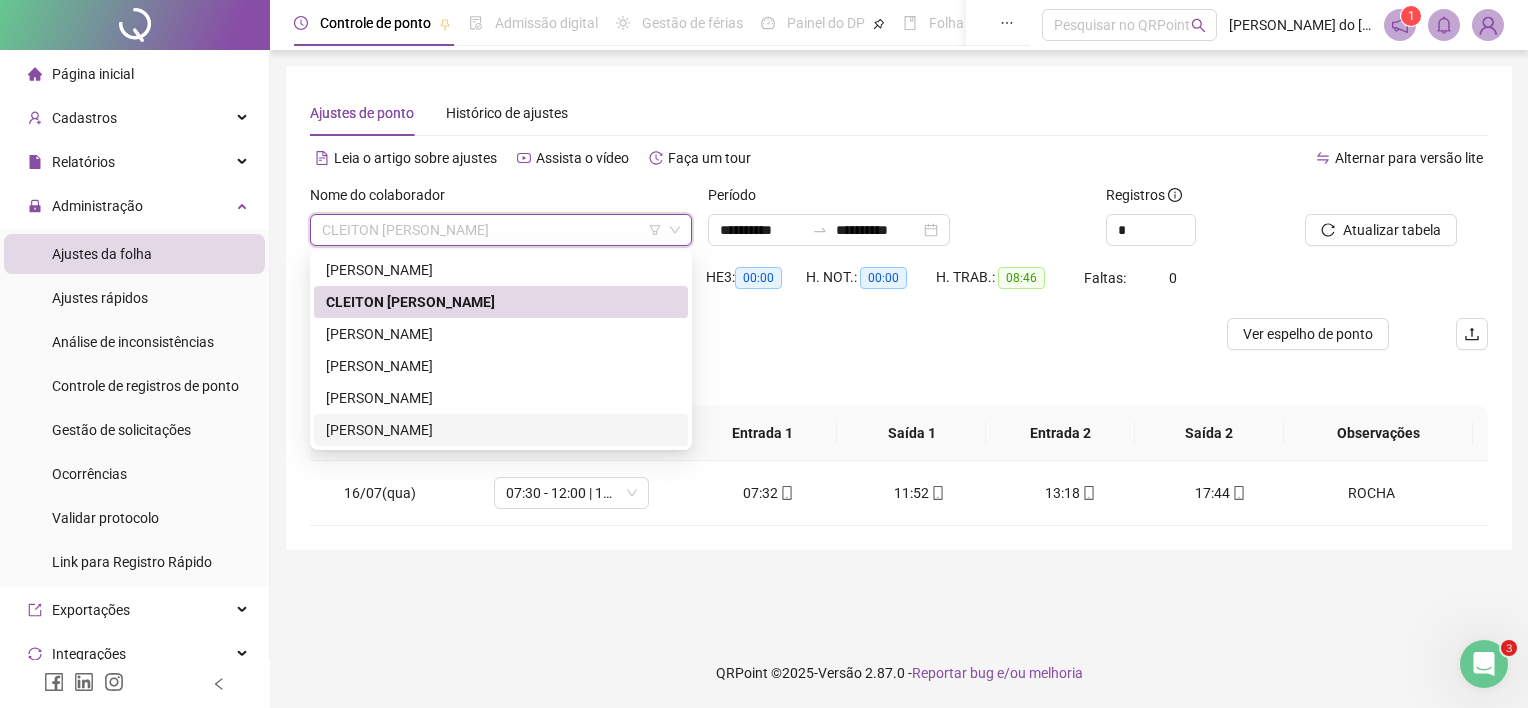 click on "[PERSON_NAME]" at bounding box center (501, 430) 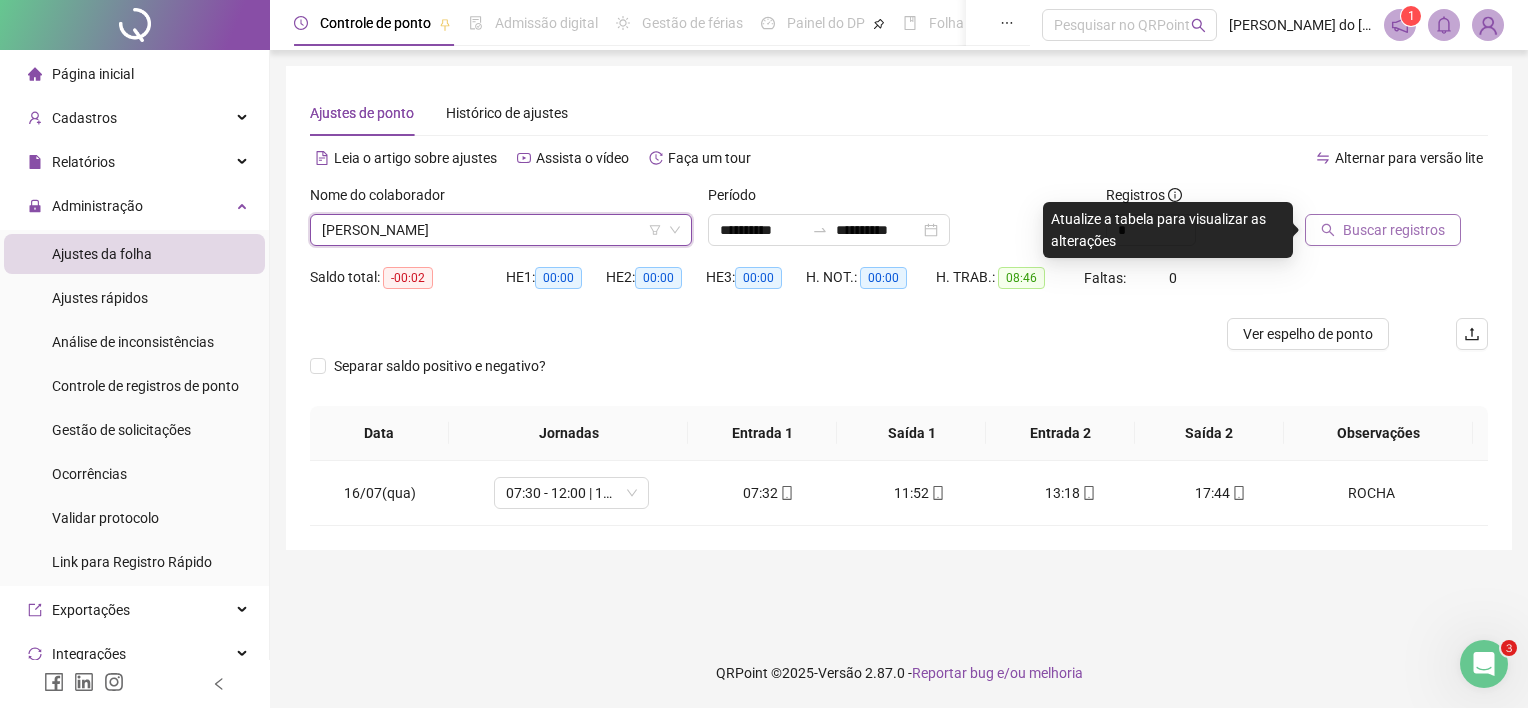 click on "Buscar registros" at bounding box center [1383, 230] 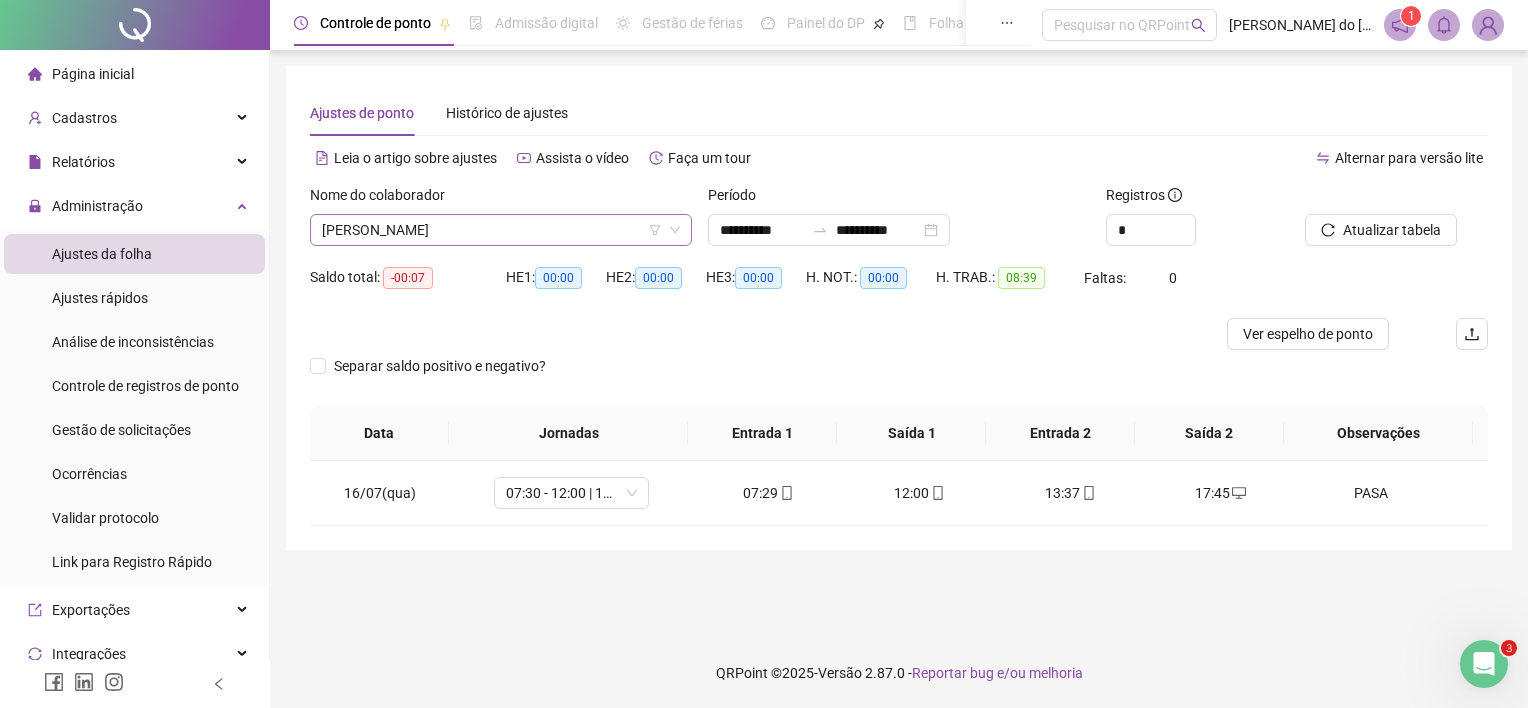 click on "[PERSON_NAME]" at bounding box center [501, 230] 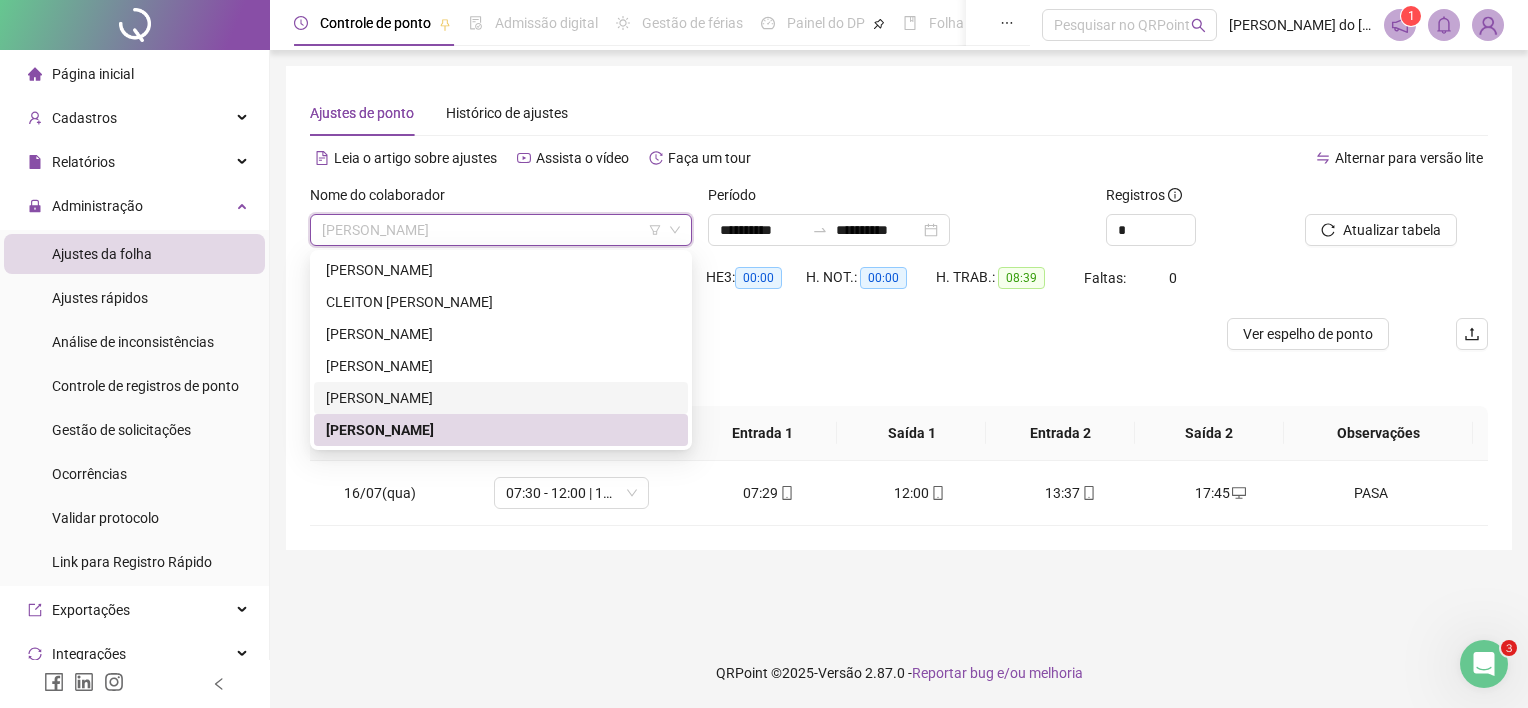 click on "[PERSON_NAME]" at bounding box center [501, 398] 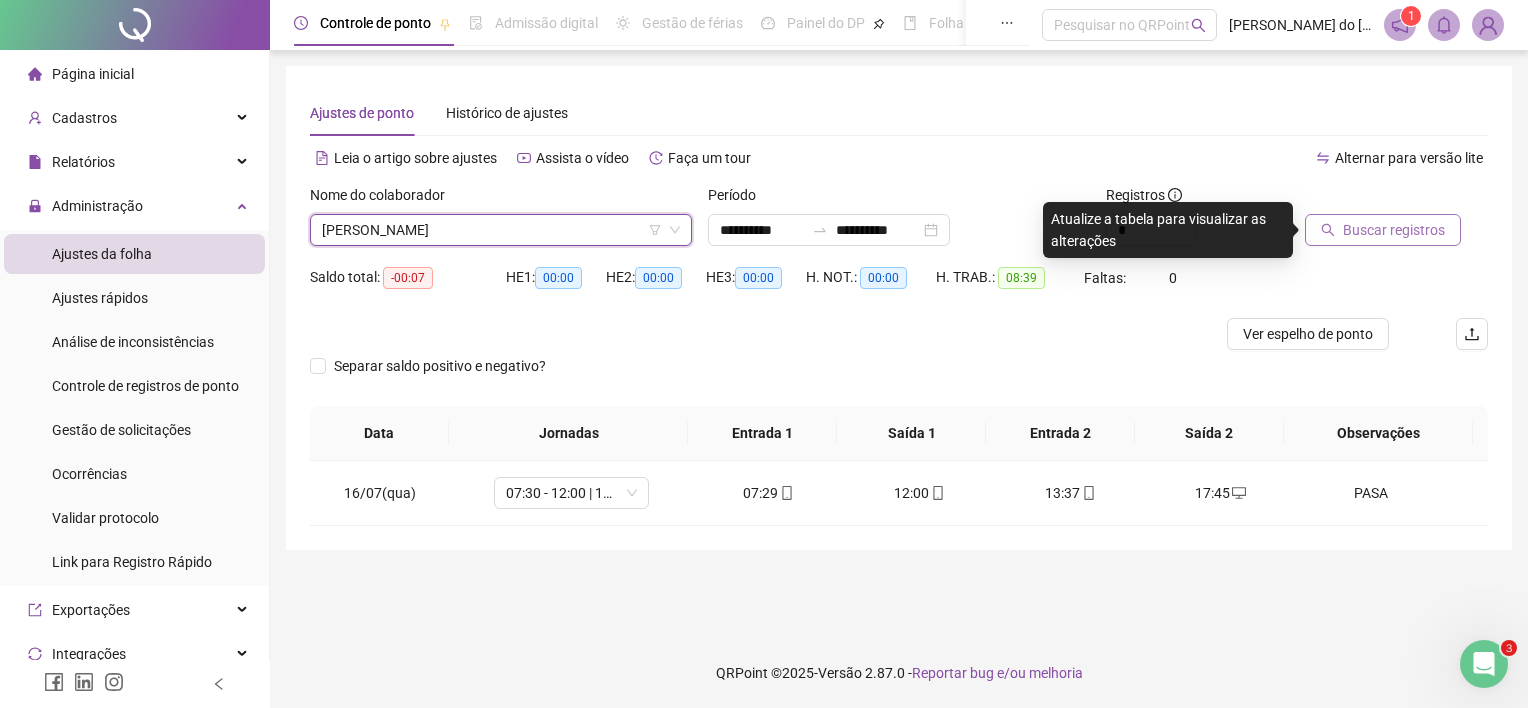 click on "Buscar registros" at bounding box center (1383, 230) 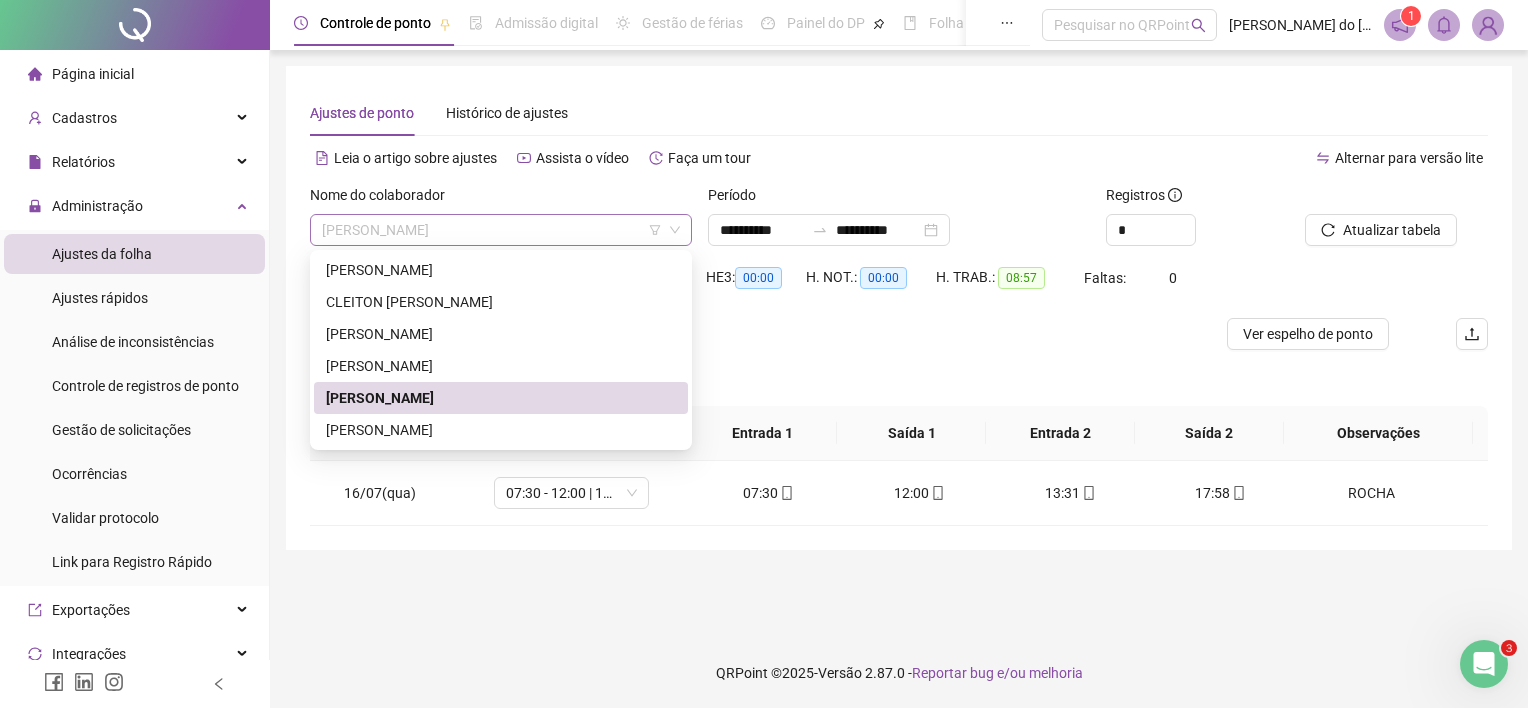 click on "[PERSON_NAME]" at bounding box center [501, 230] 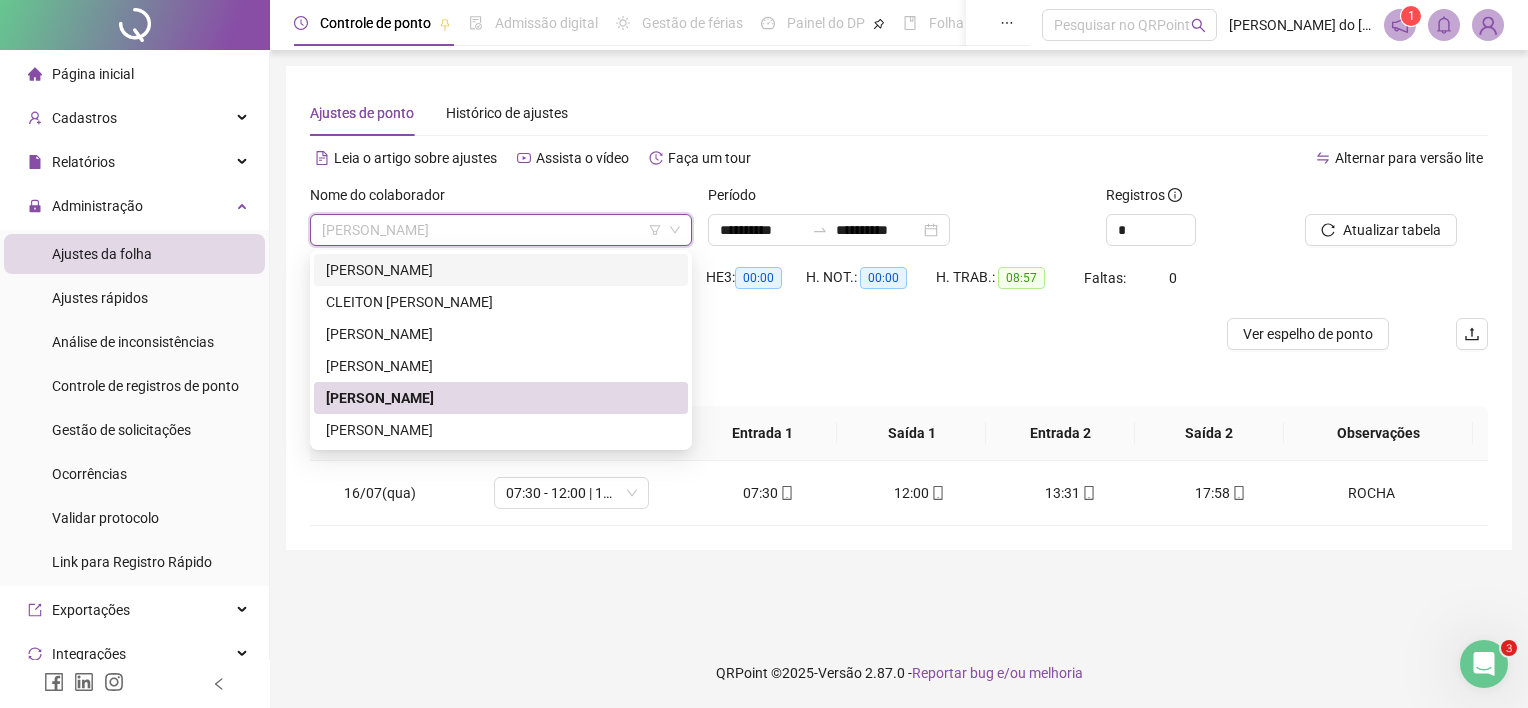 click on "[PERSON_NAME]" at bounding box center [501, 270] 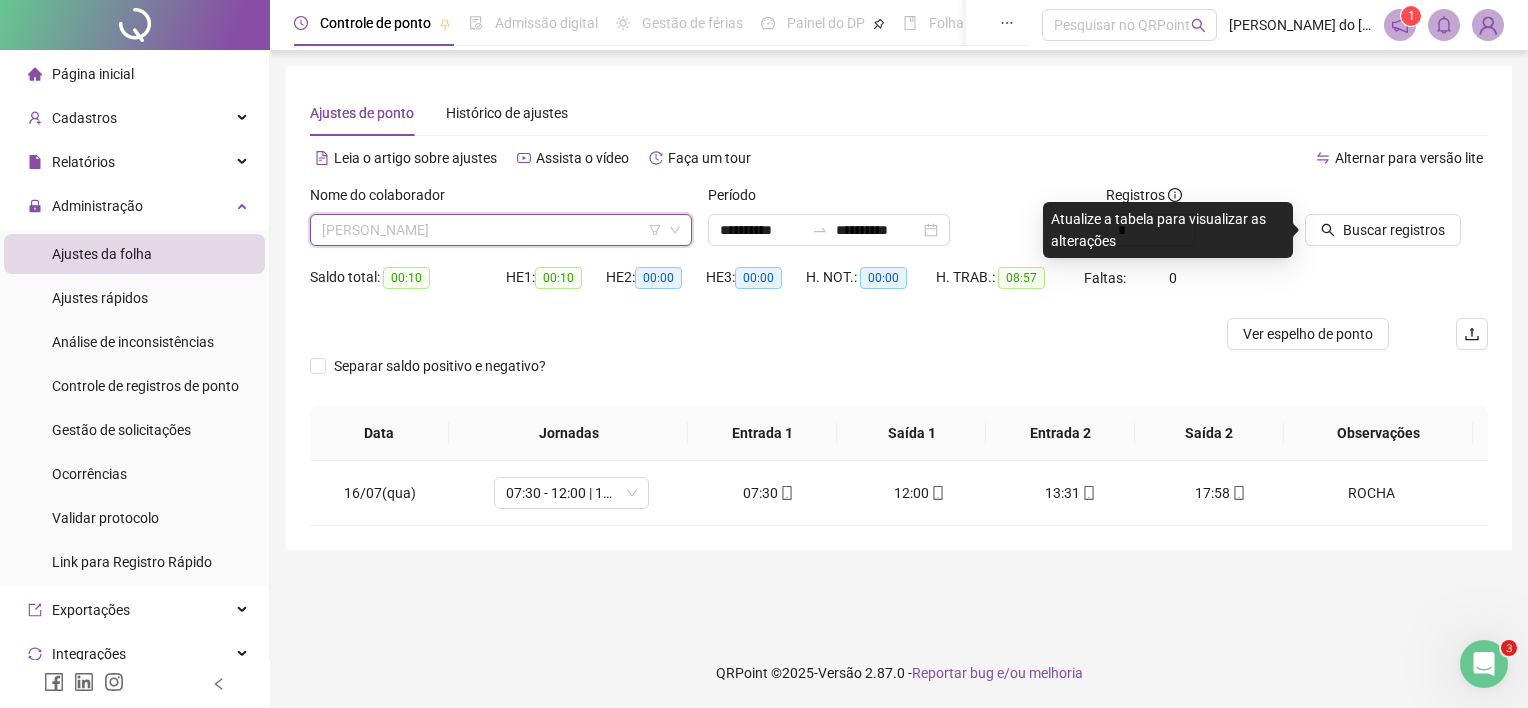 click on "[PERSON_NAME]" at bounding box center [501, 230] 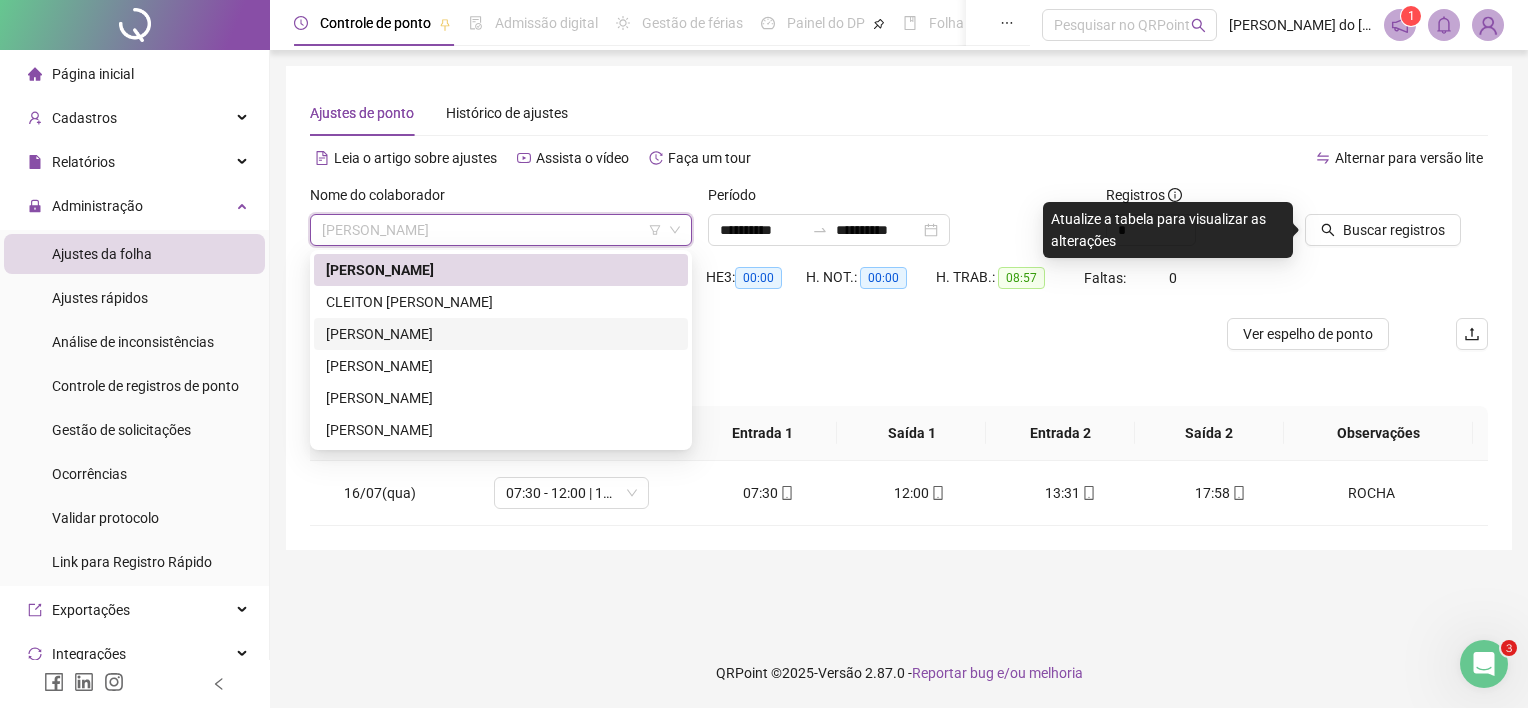 click on "[PERSON_NAME]" at bounding box center (501, 334) 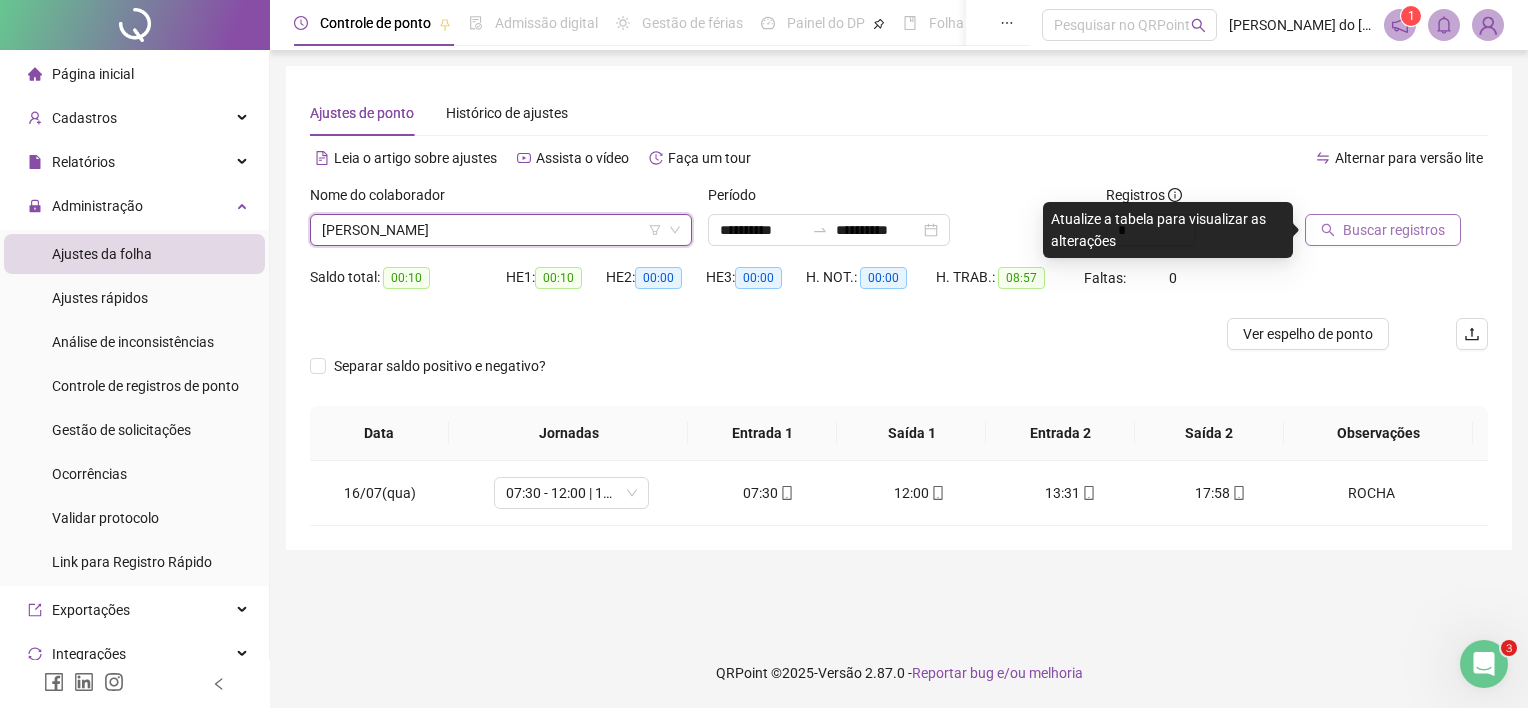 click on "Buscar registros" at bounding box center [1394, 230] 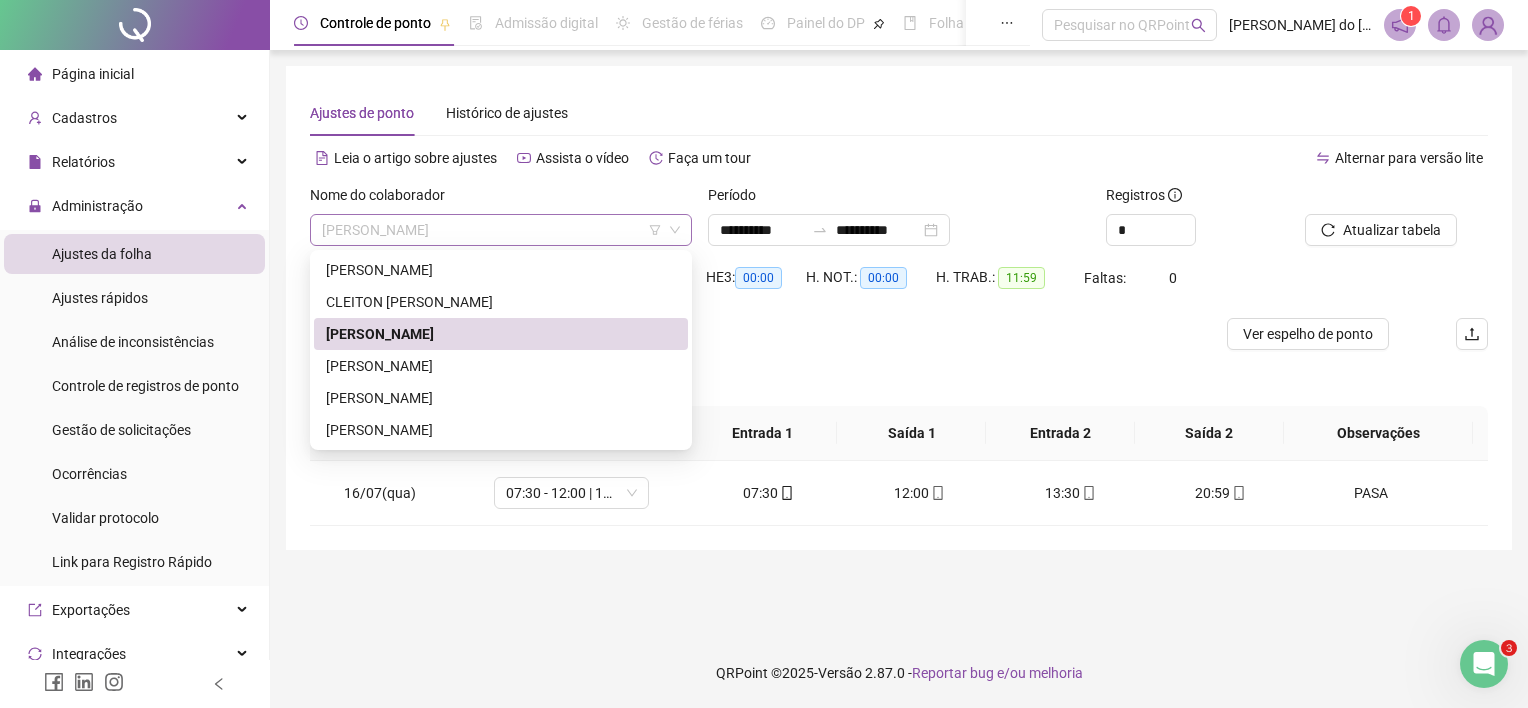 click on "[PERSON_NAME]" at bounding box center (501, 230) 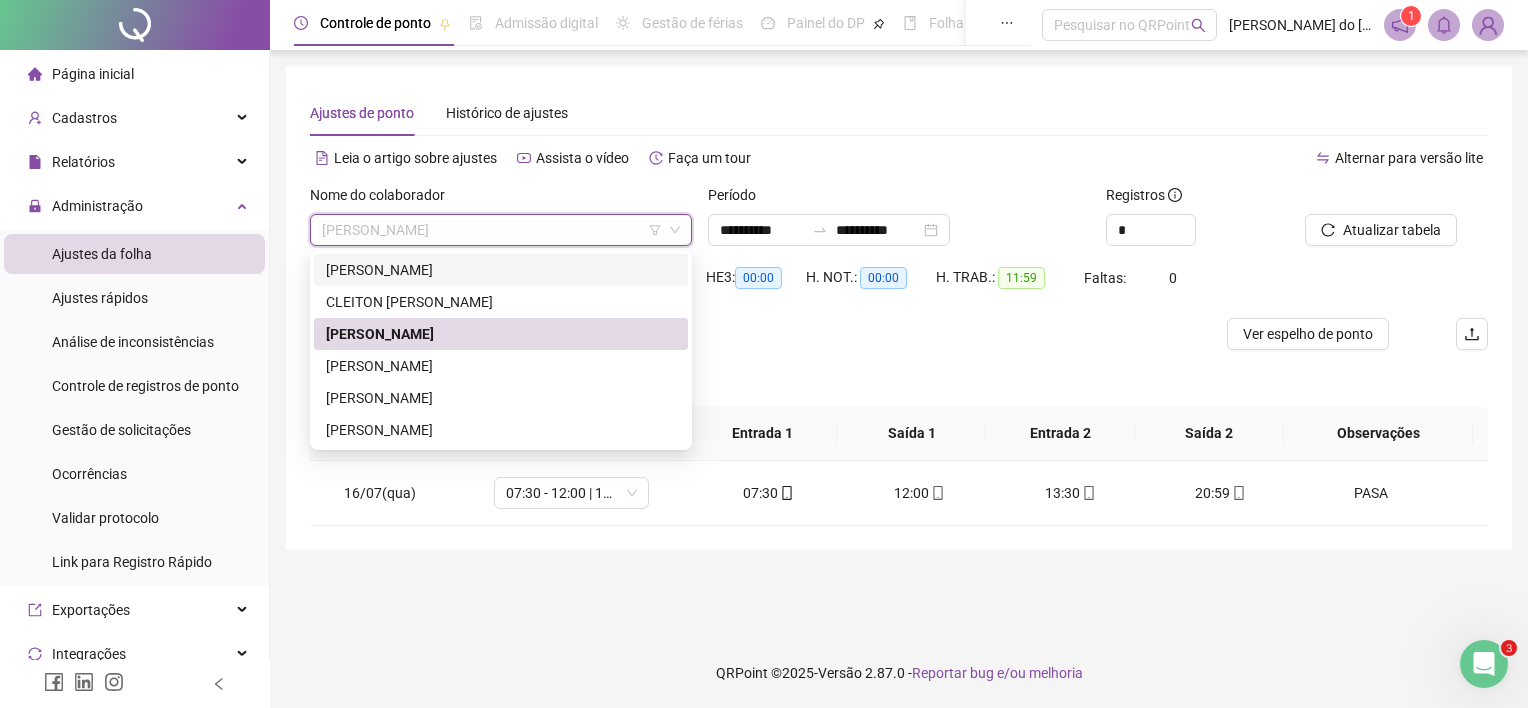 click on "[PERSON_NAME]" at bounding box center (501, 270) 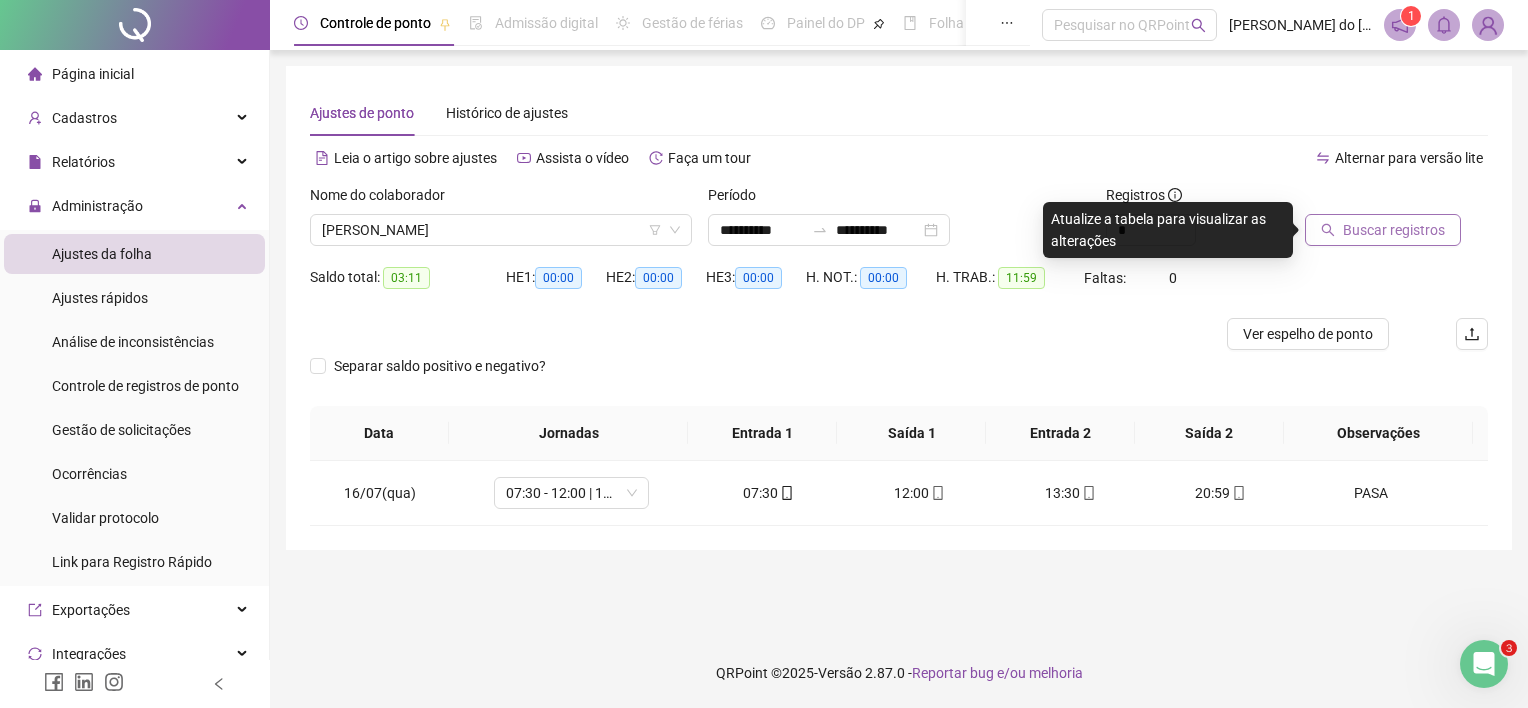 click on "Buscar registros" at bounding box center [1394, 230] 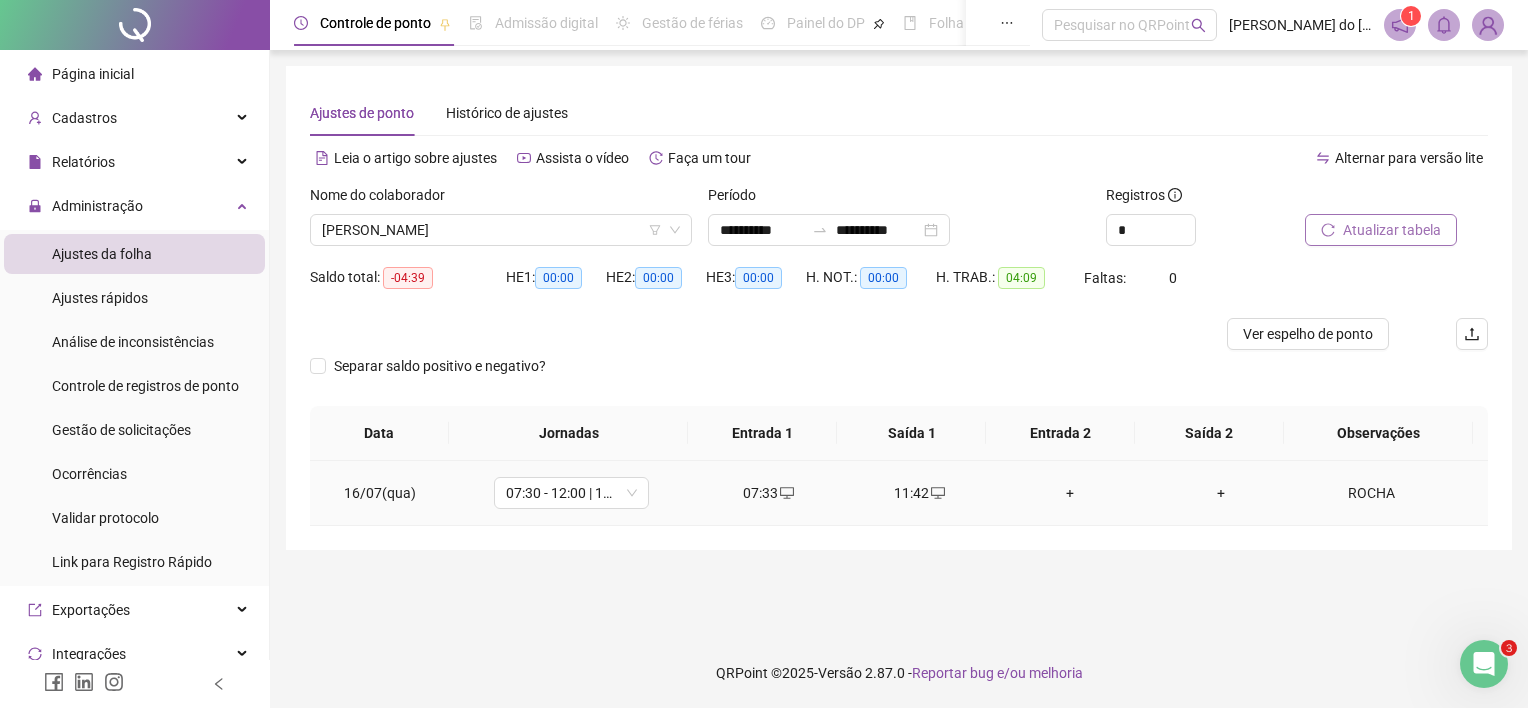 click on "+" at bounding box center (1070, 493) 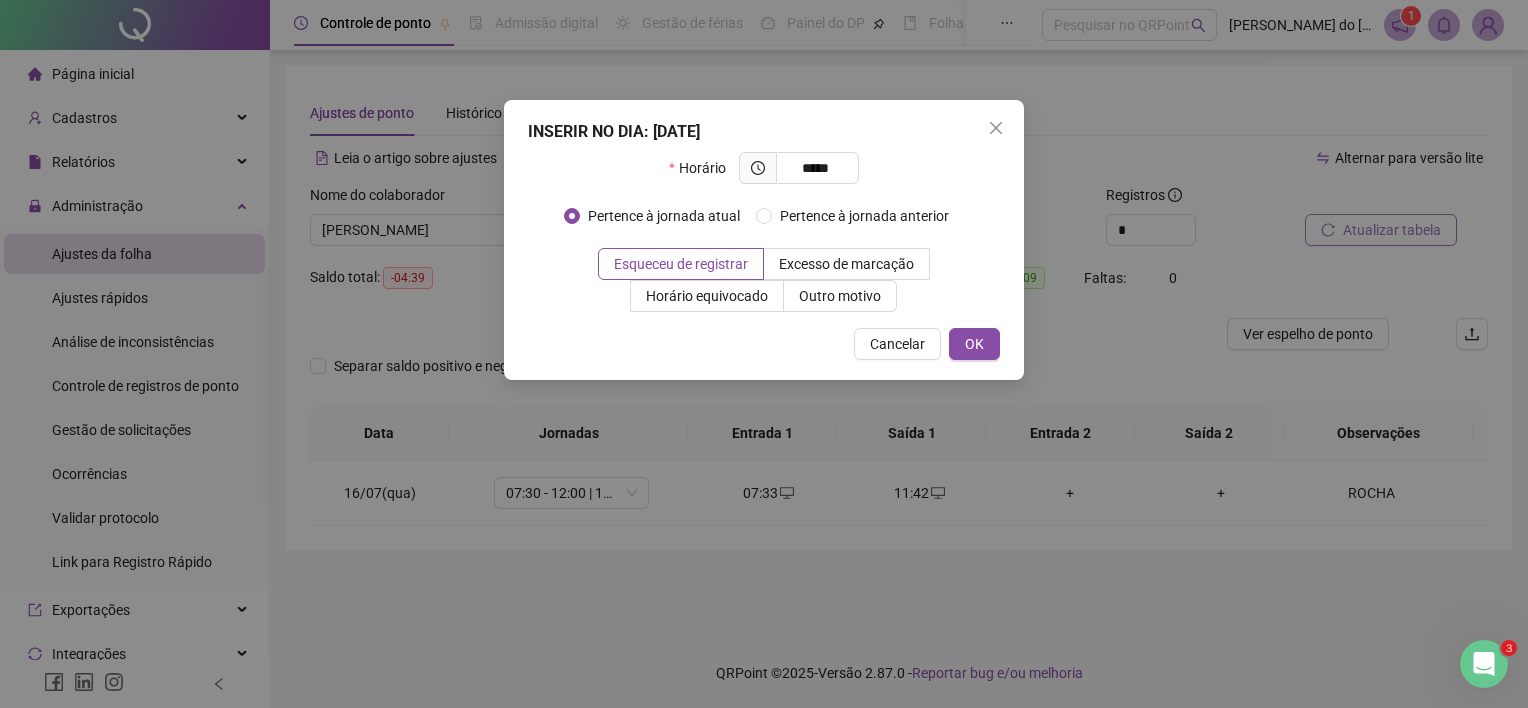 type on "*****" 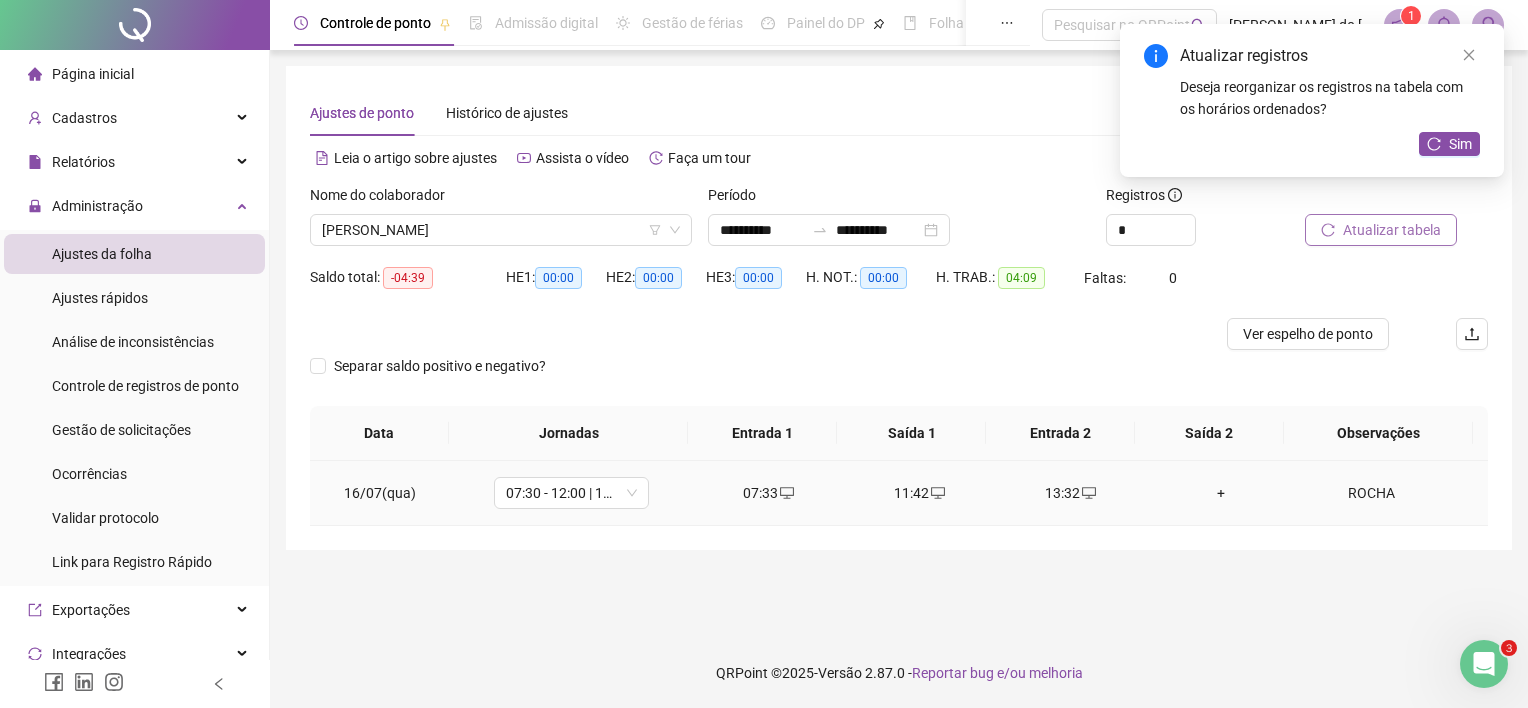 click on "+" at bounding box center [1221, 493] 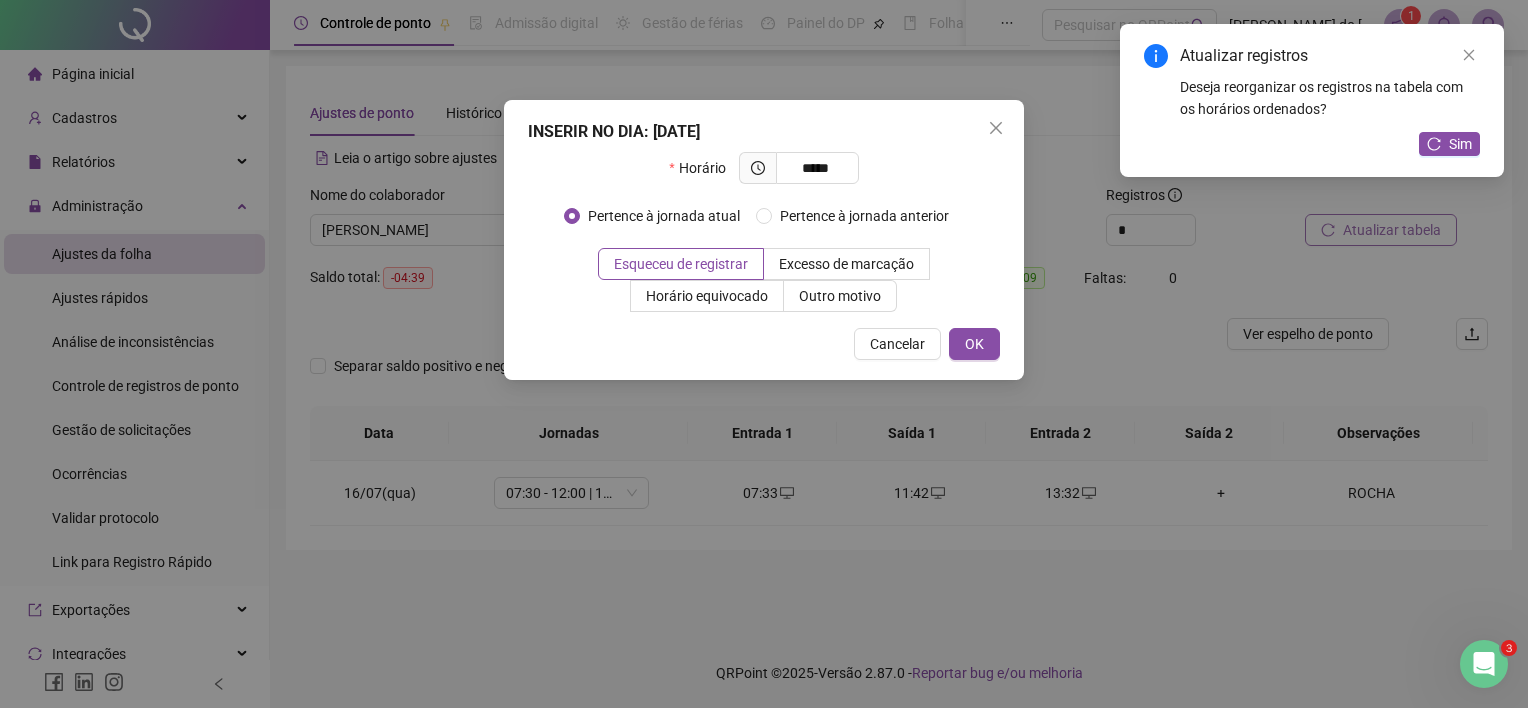 type on "*****" 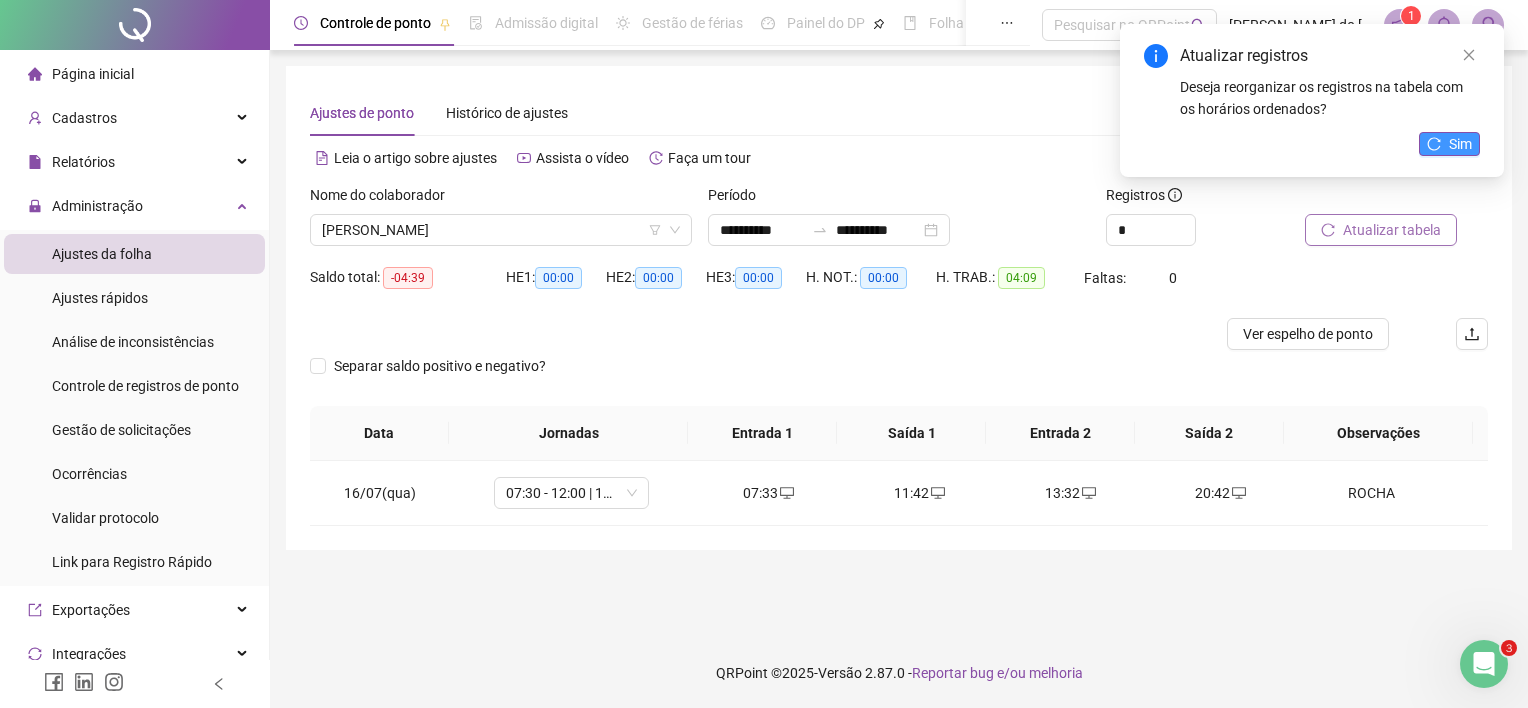 click on "Sim" at bounding box center [1460, 144] 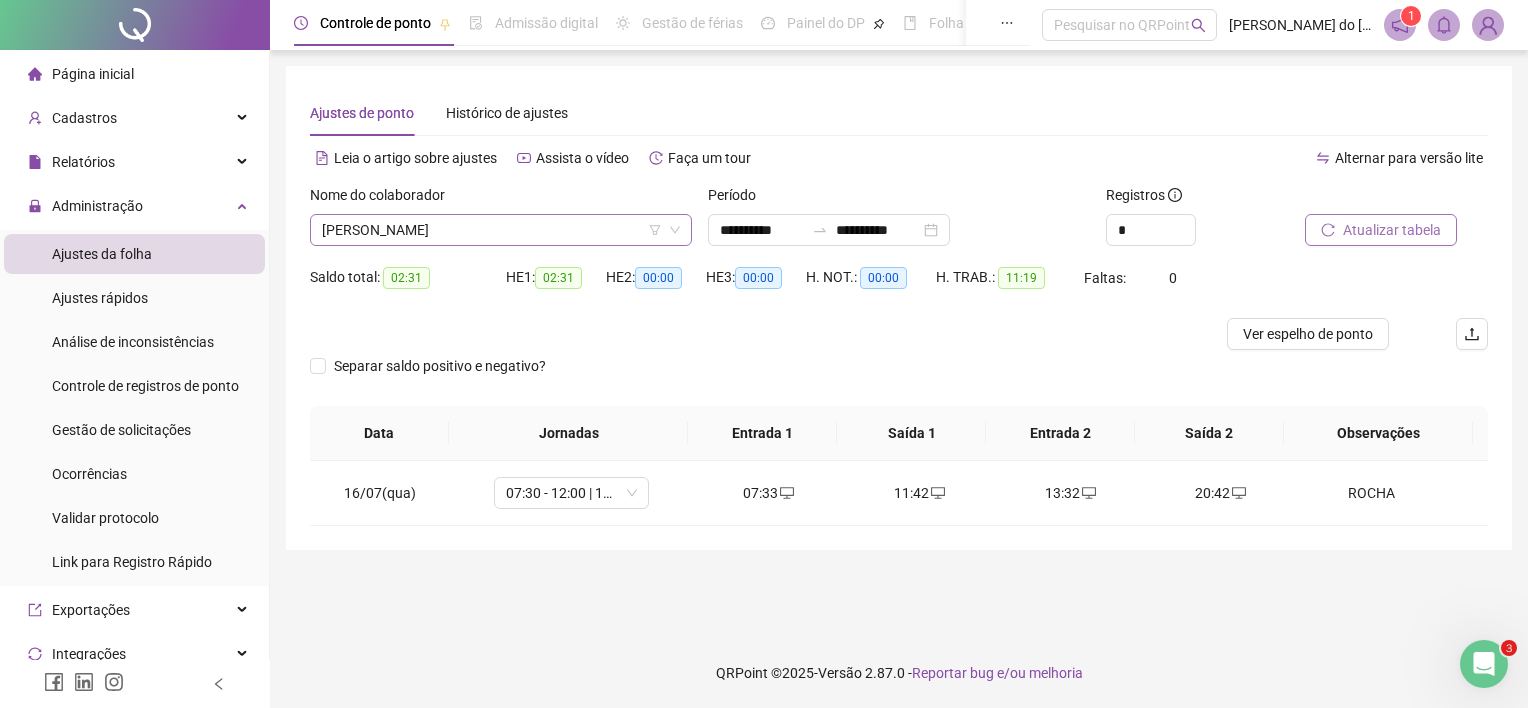 click on "[PERSON_NAME]" at bounding box center [501, 230] 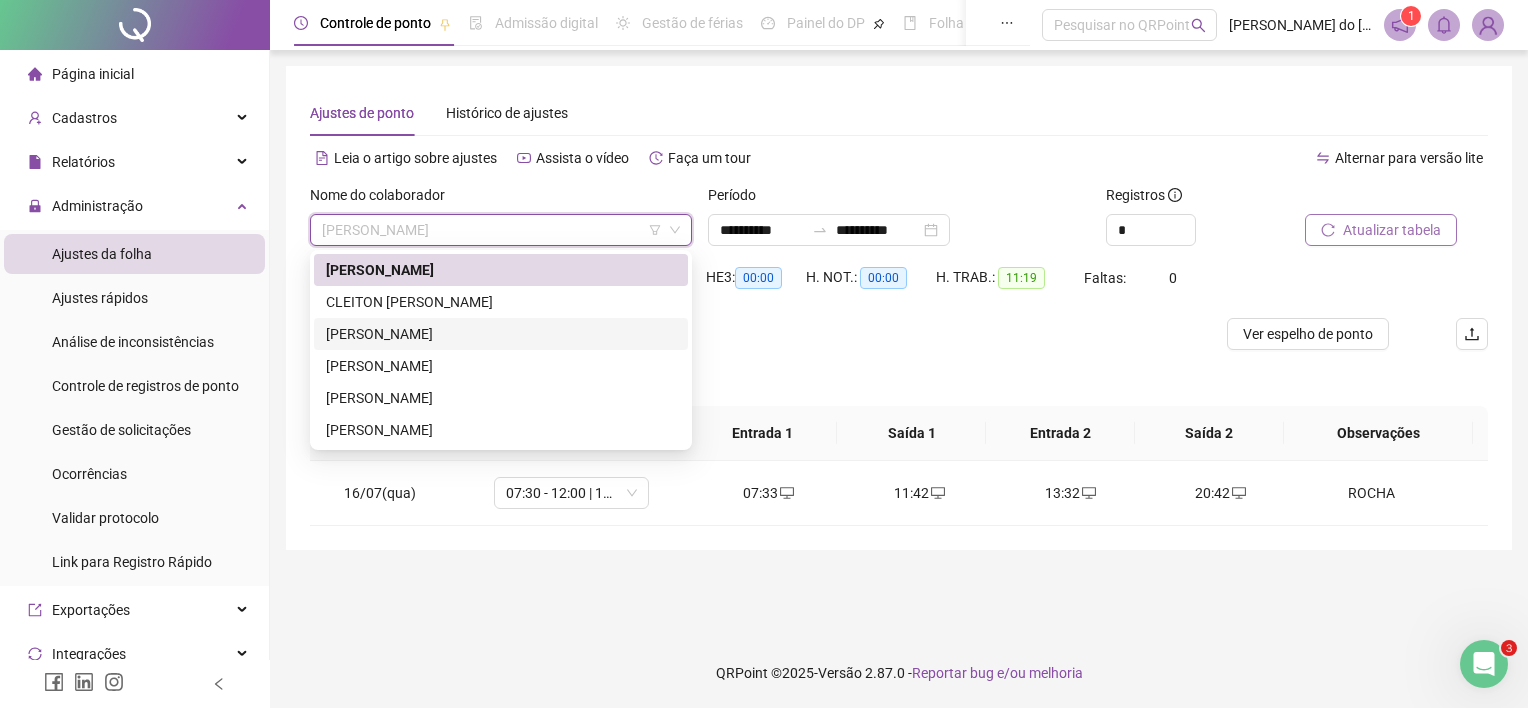 click on "[PERSON_NAME]" at bounding box center (501, 334) 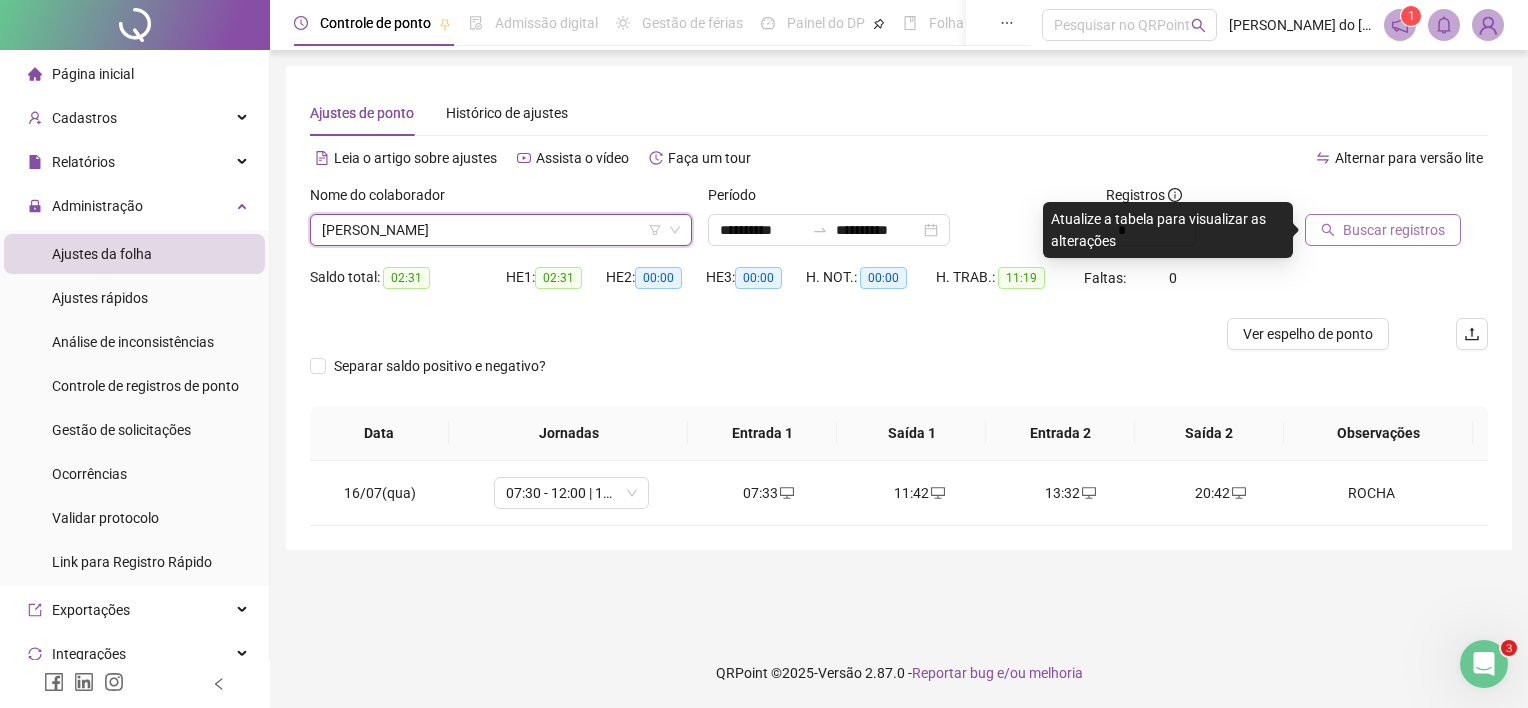 click on "Buscar registros" at bounding box center [1394, 230] 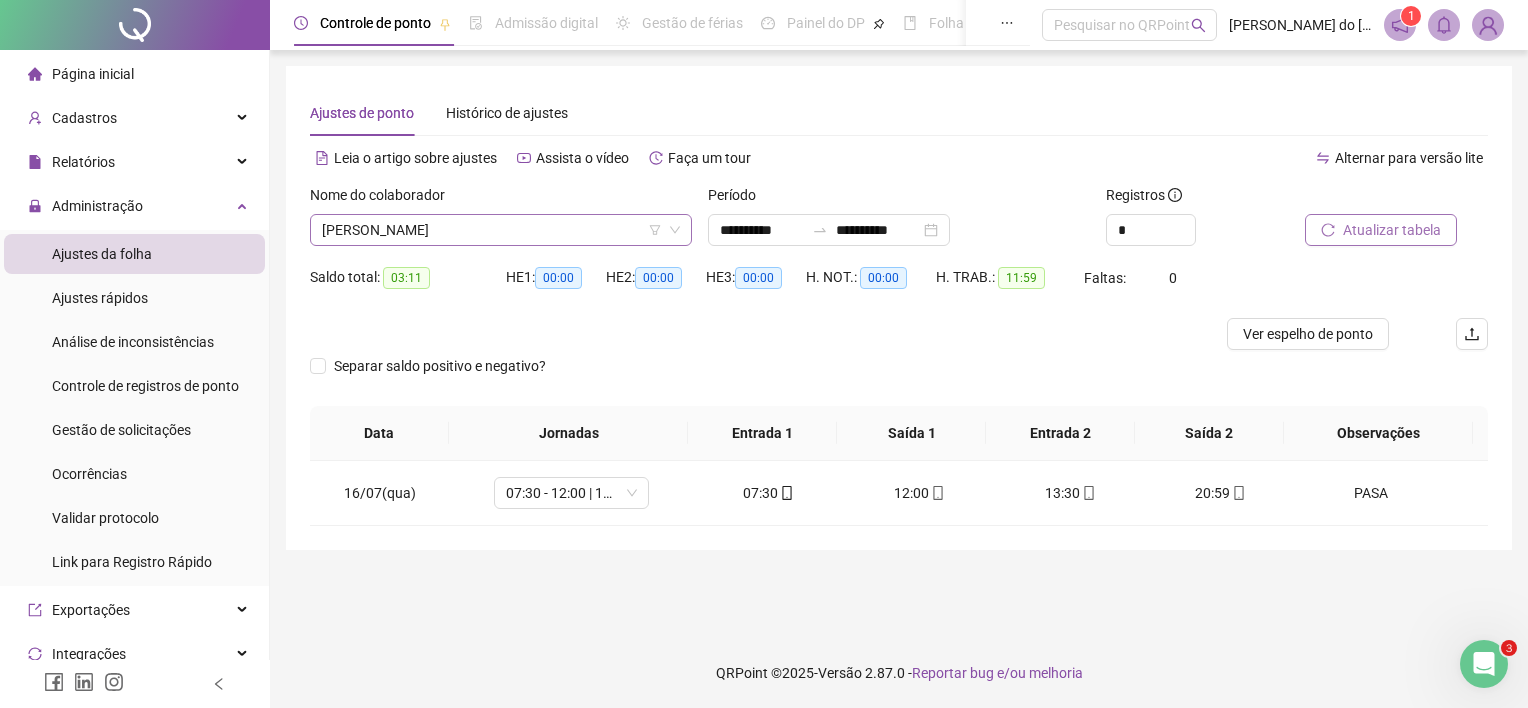 click on "[PERSON_NAME]" at bounding box center [501, 230] 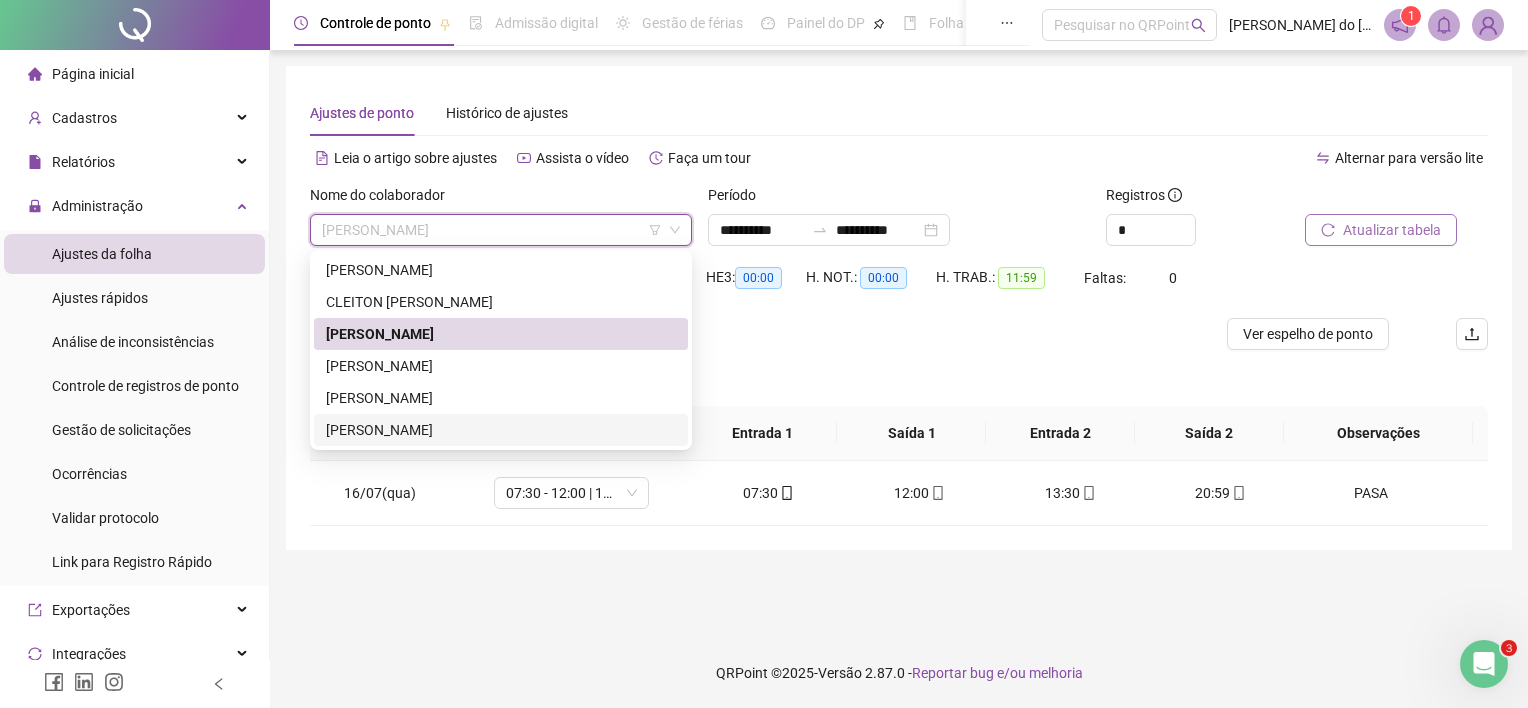 click on "[PERSON_NAME]" at bounding box center (501, 430) 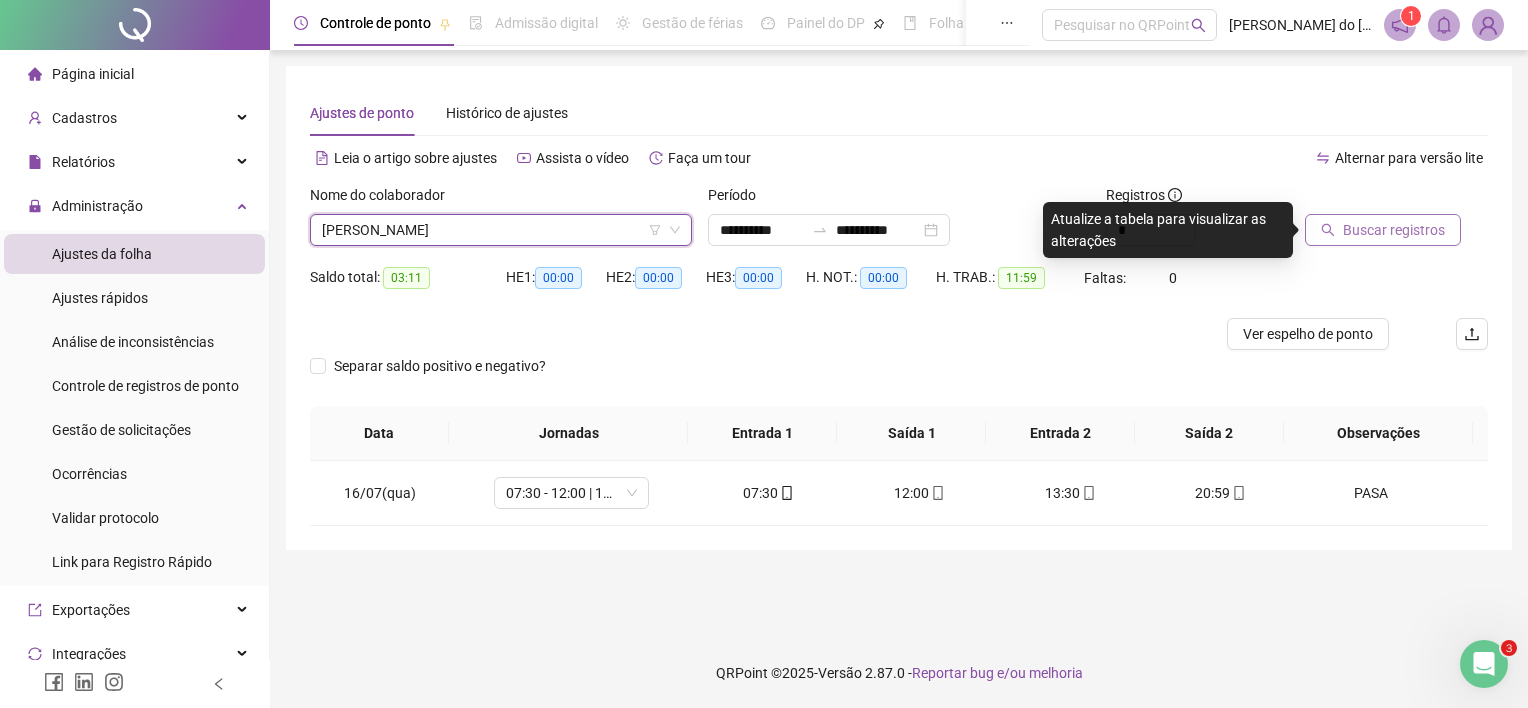 click on "Buscar registros" at bounding box center (1394, 230) 